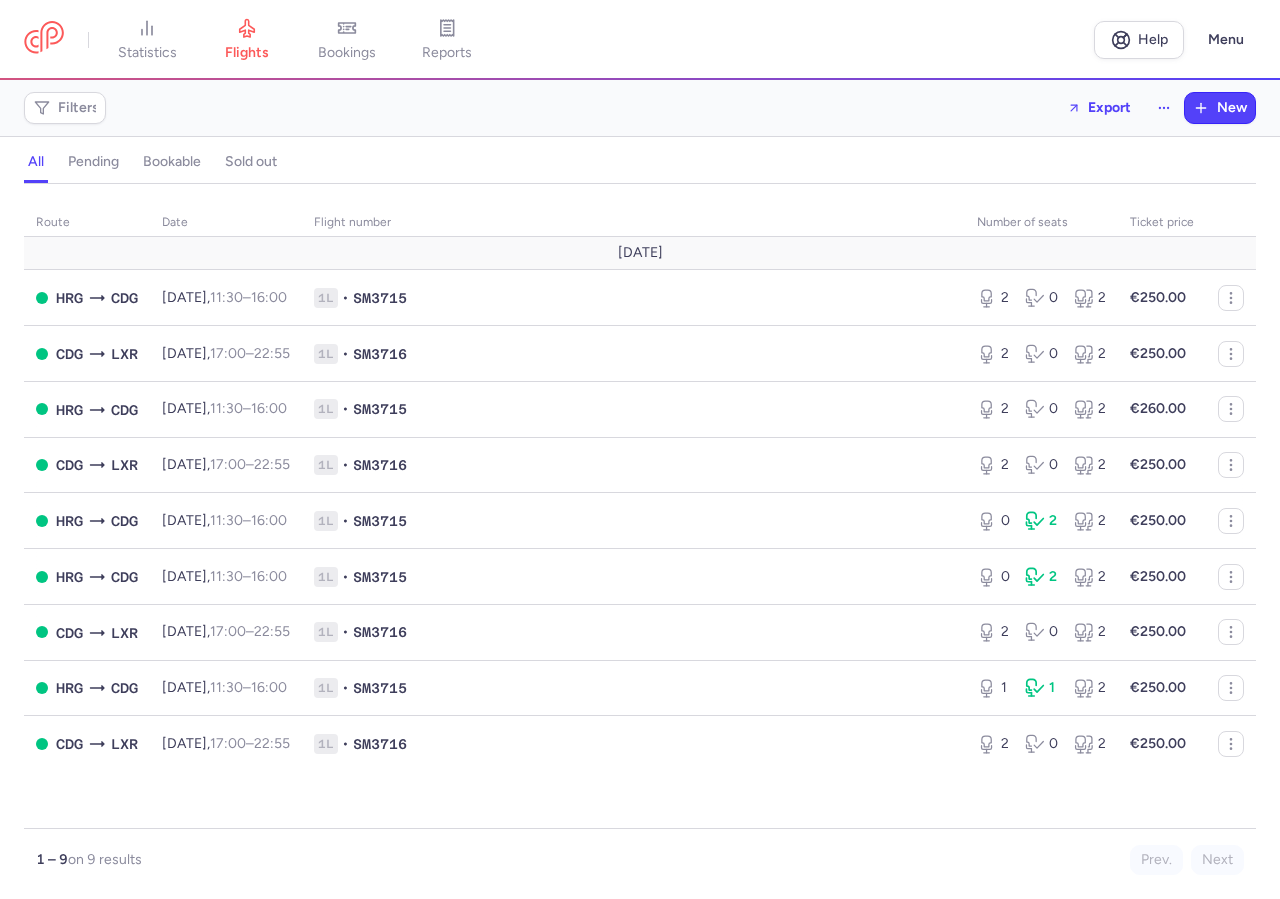scroll, scrollTop: 0, scrollLeft: 0, axis: both 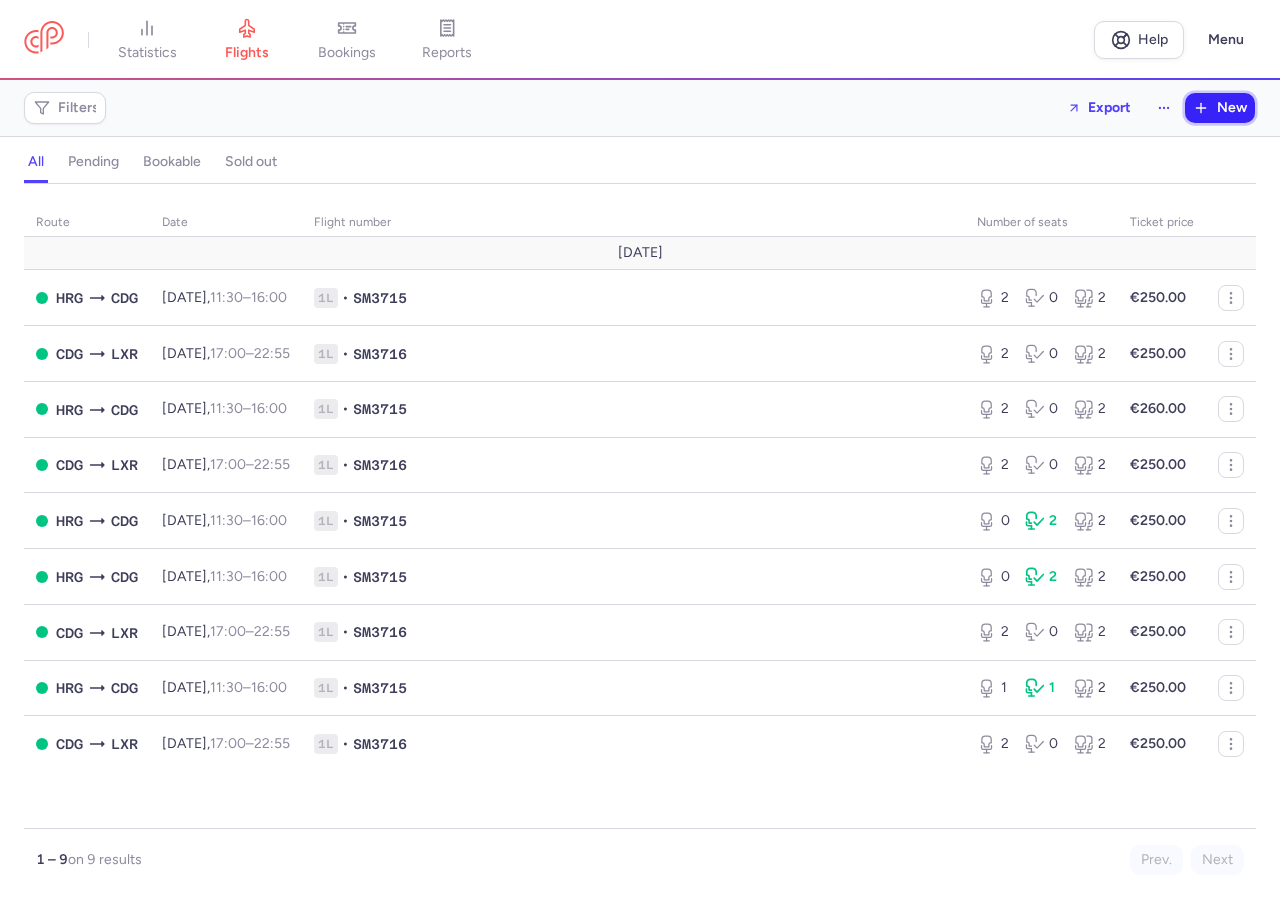 click on "New" at bounding box center [1232, 108] 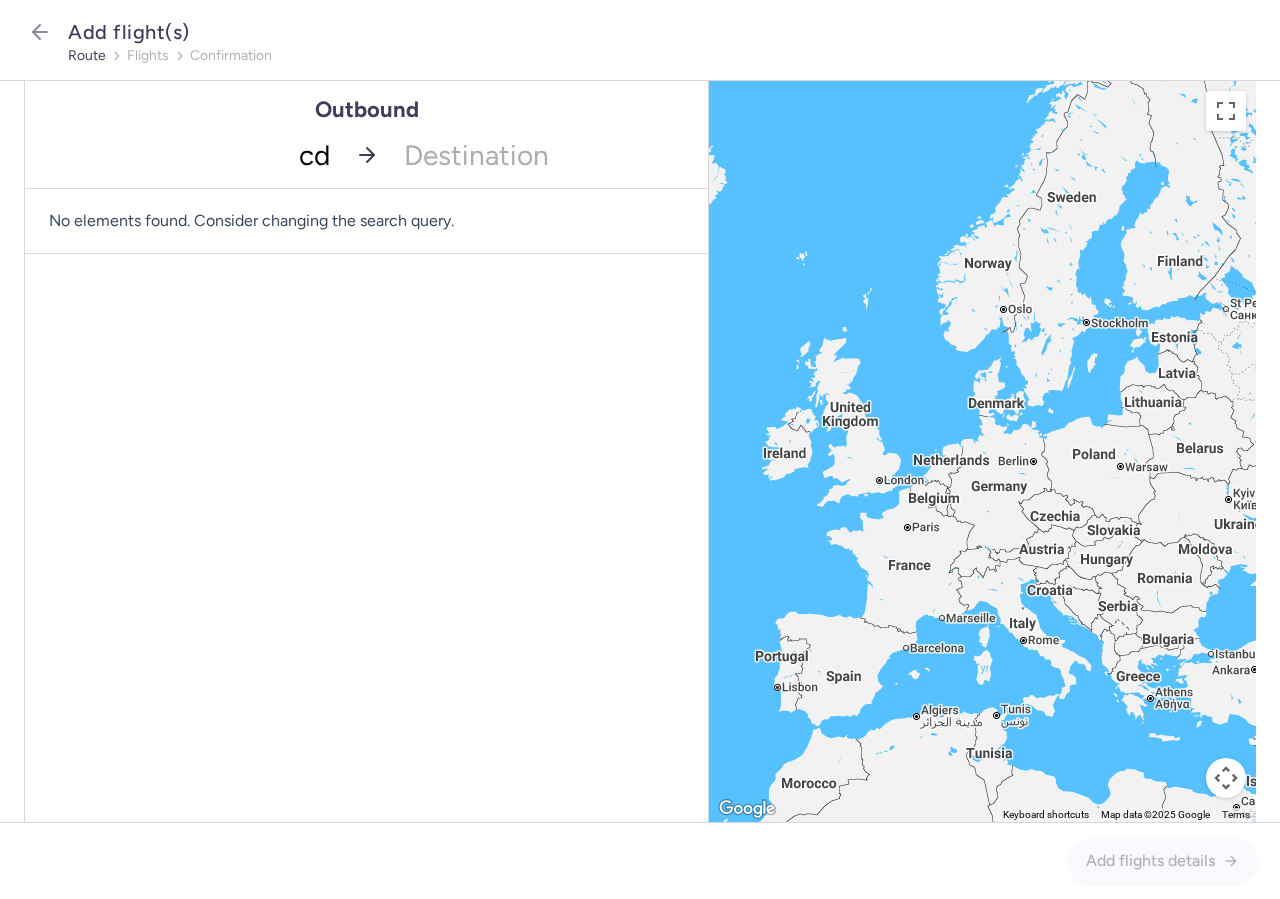 type on "cdg" 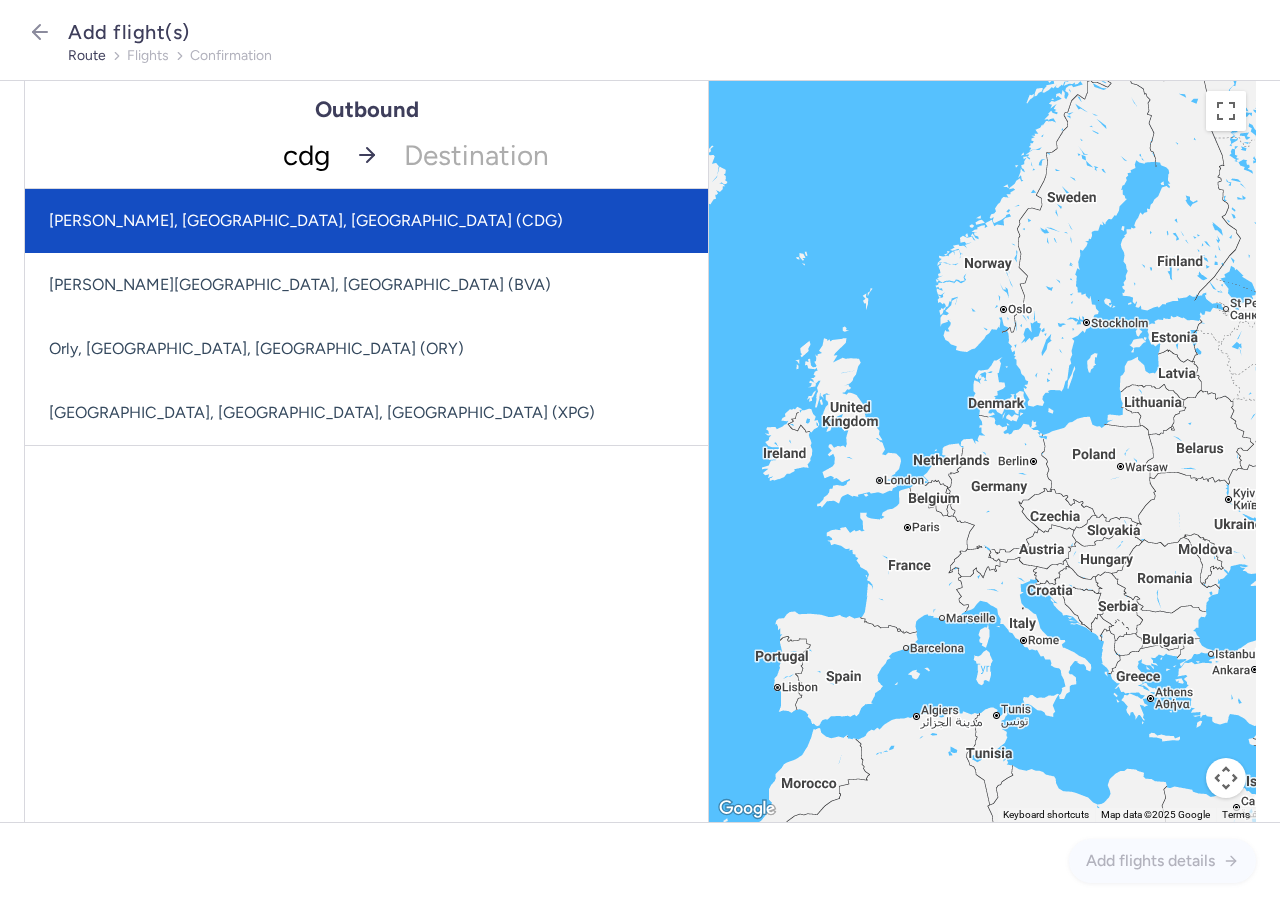 click on "Charles De Gaulle, Paris, France (CDG)" at bounding box center (366, 221) 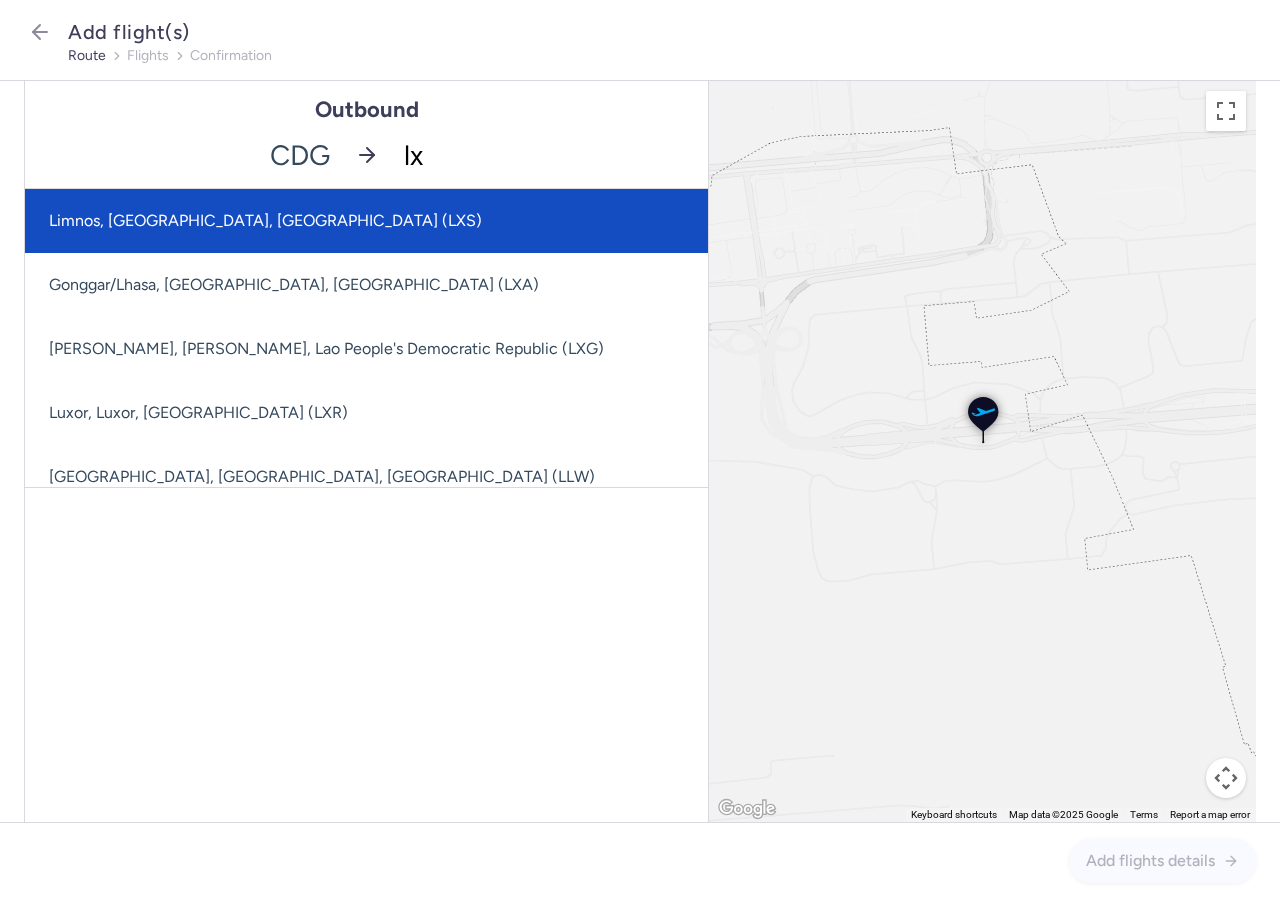 type on "lxr" 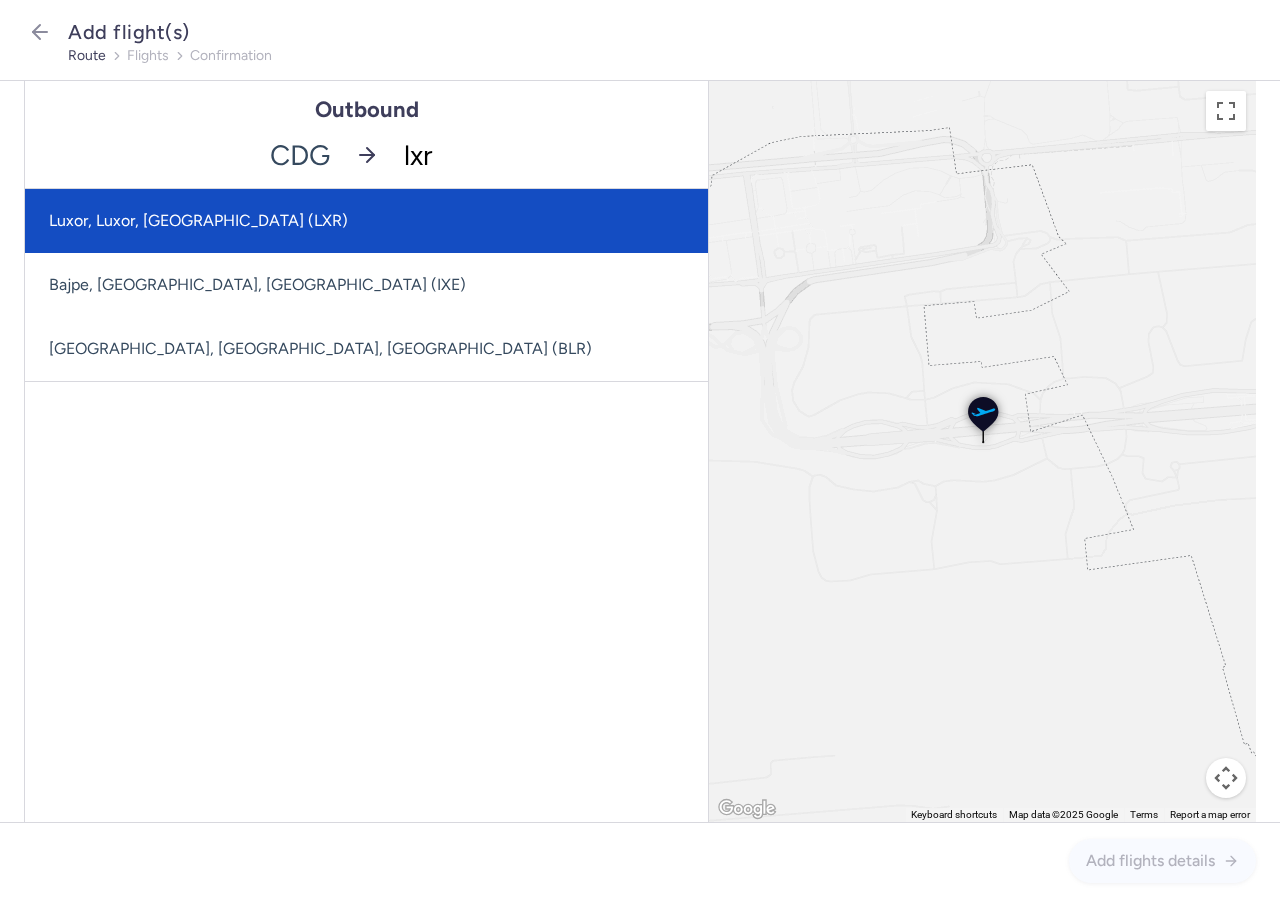 click on "Luxor, Luxor, Egypt (LXR)" at bounding box center [366, 221] 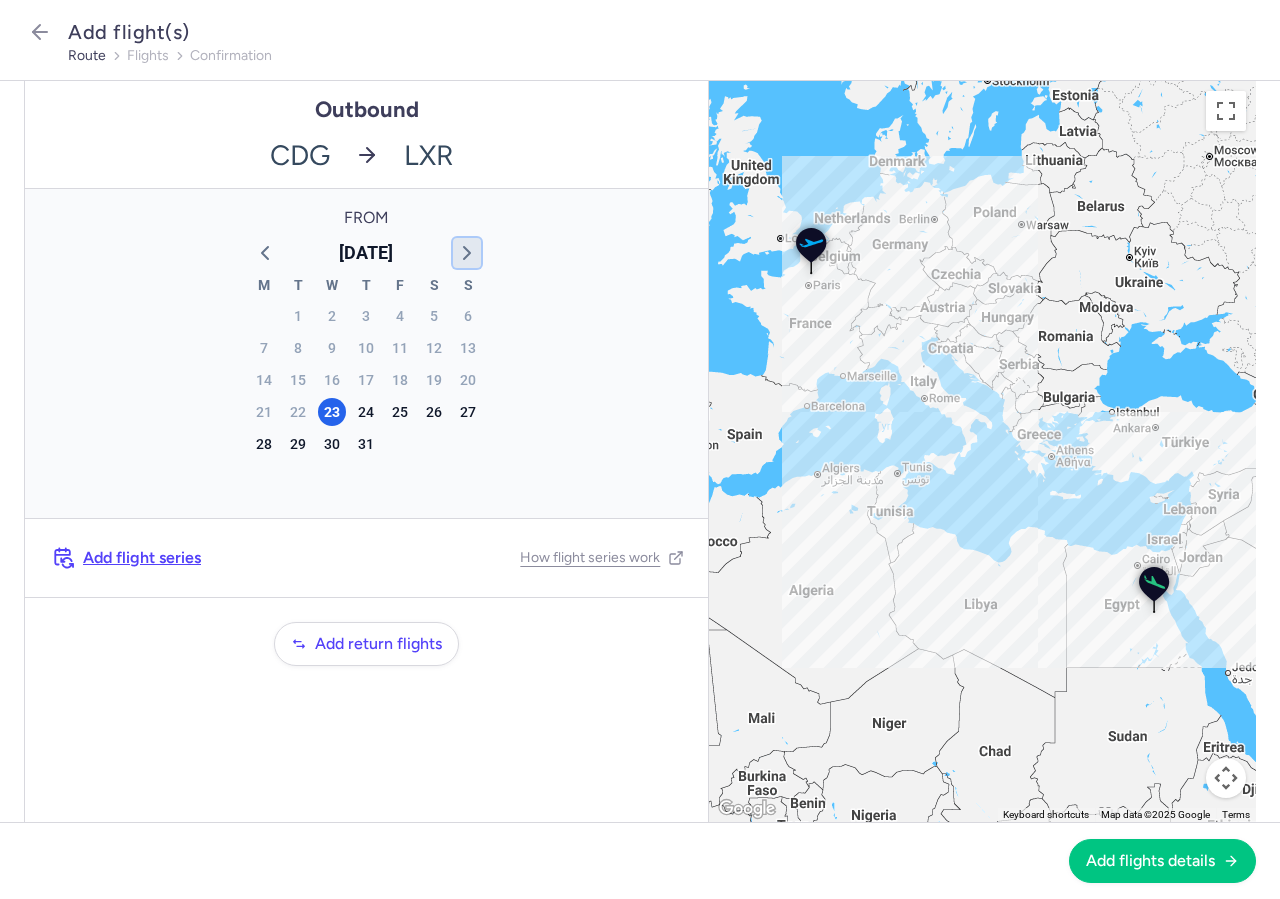 click 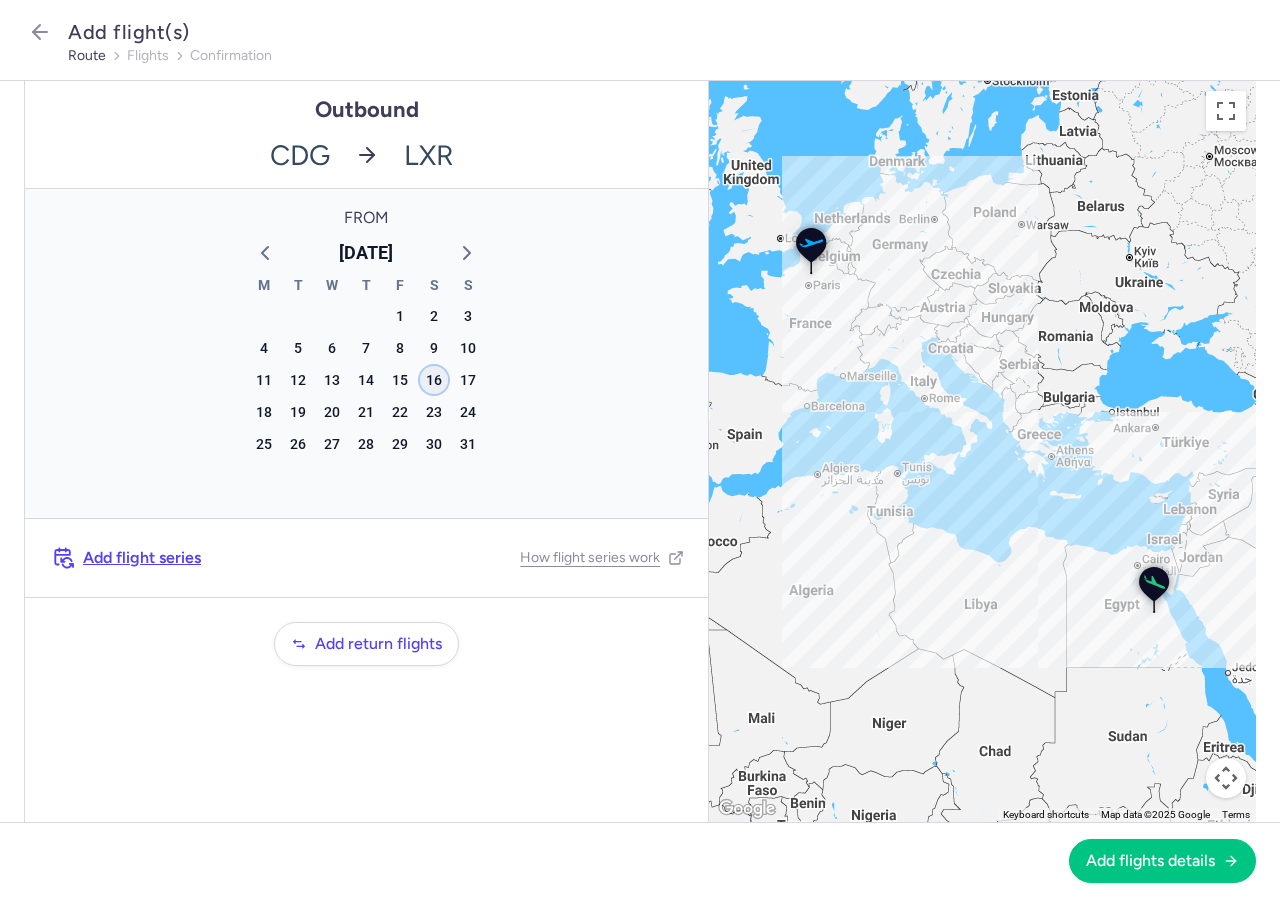 click on "16" 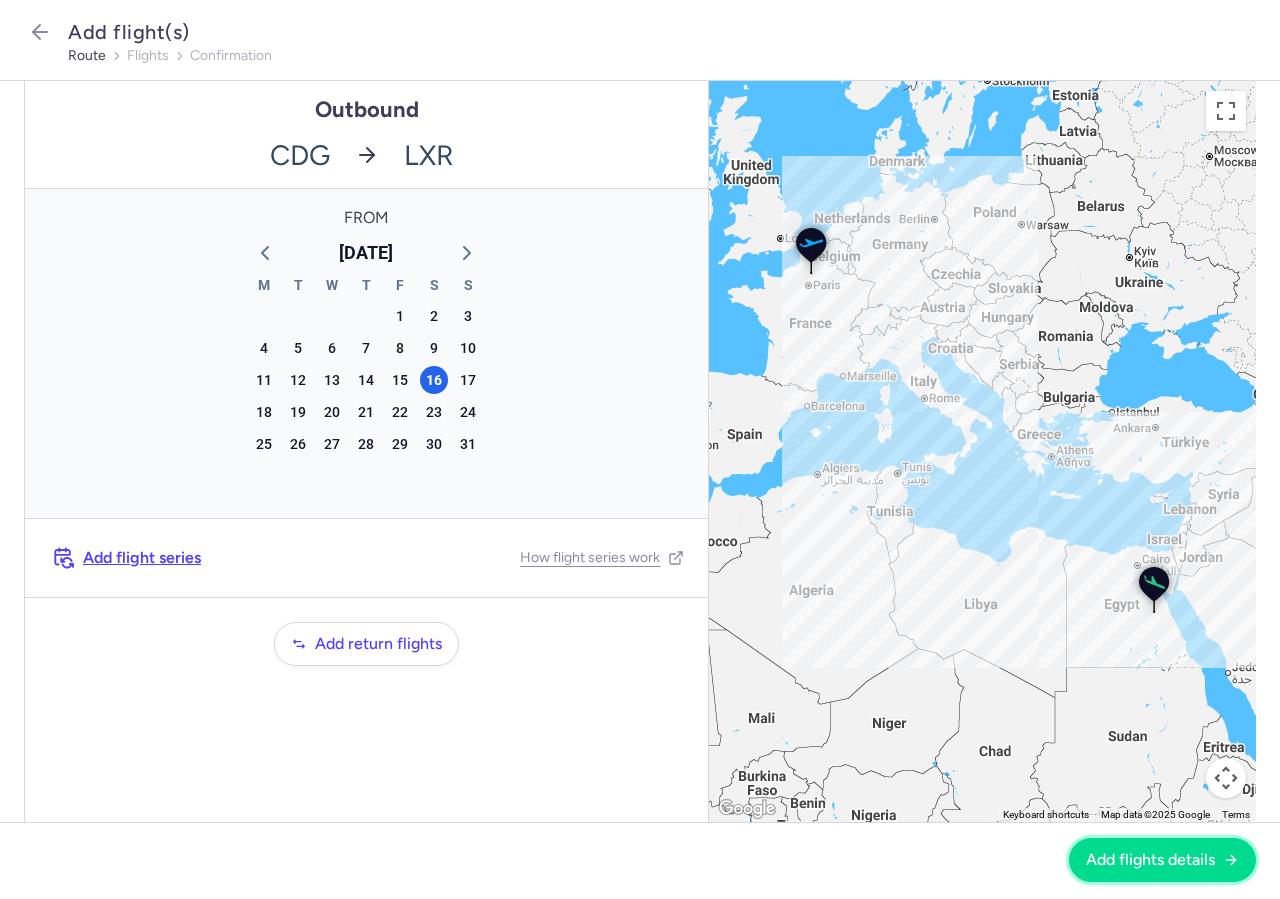 click on "Add flights details" at bounding box center [1150, 860] 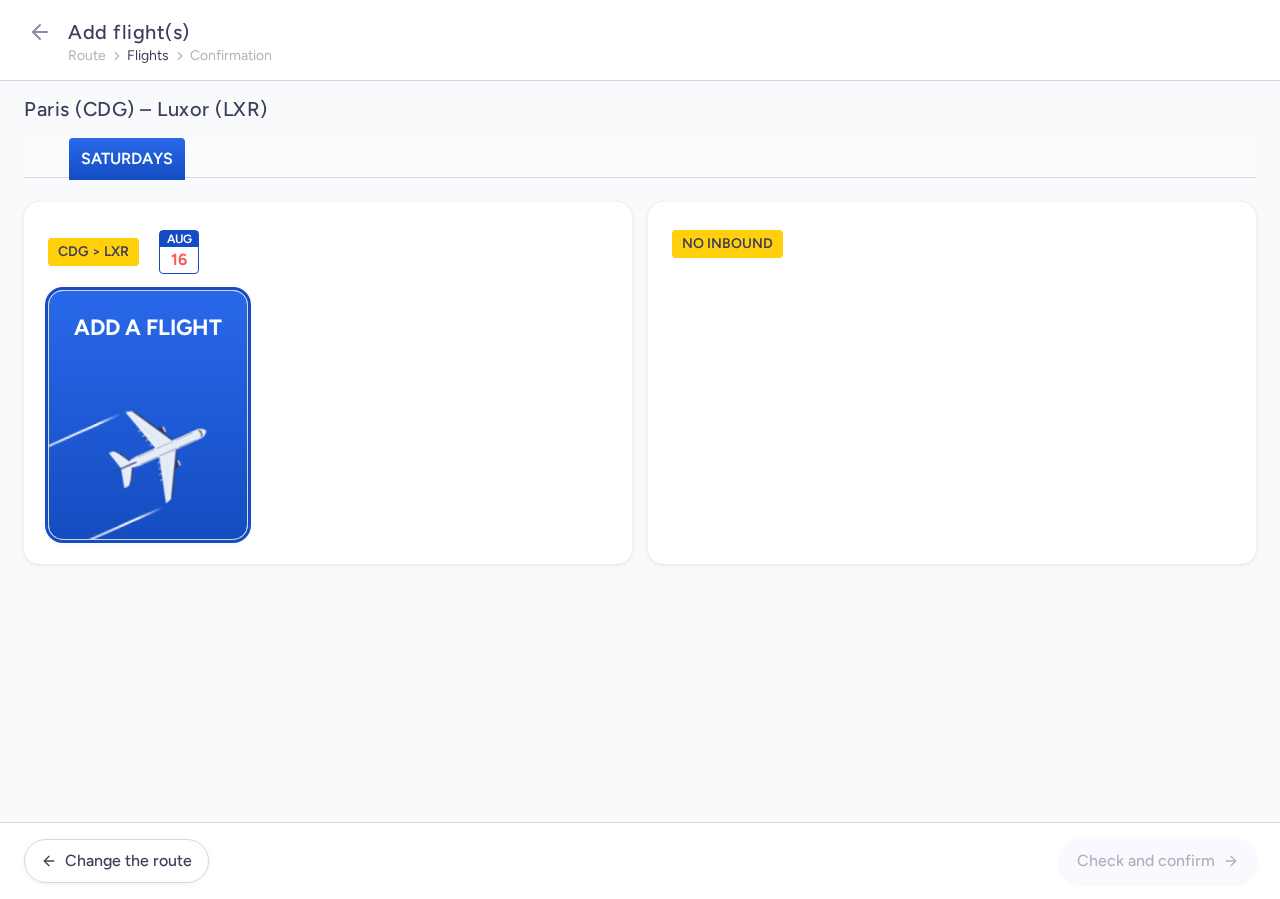 click at bounding box center (59, 448) 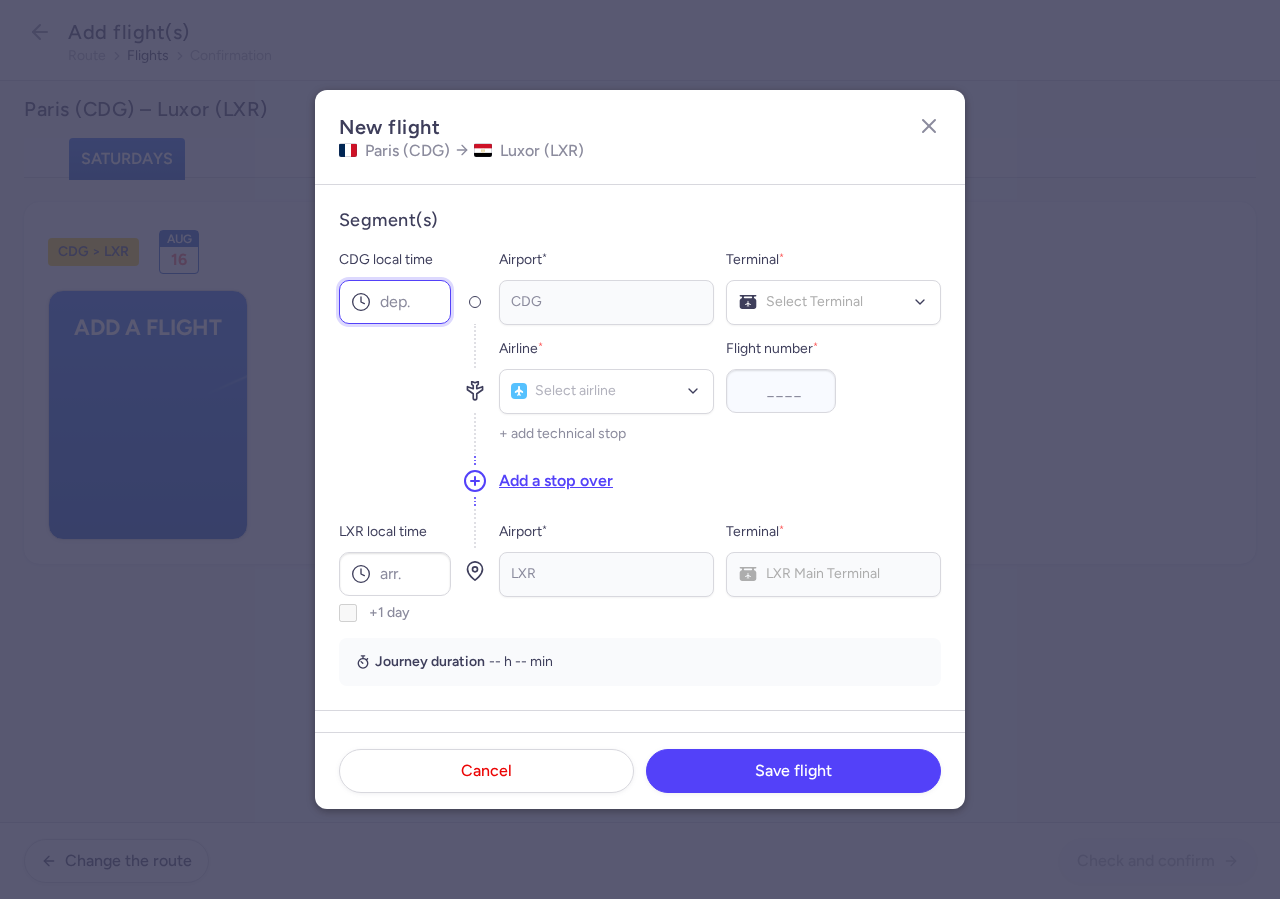 click on "CDG local time" at bounding box center (395, 302) 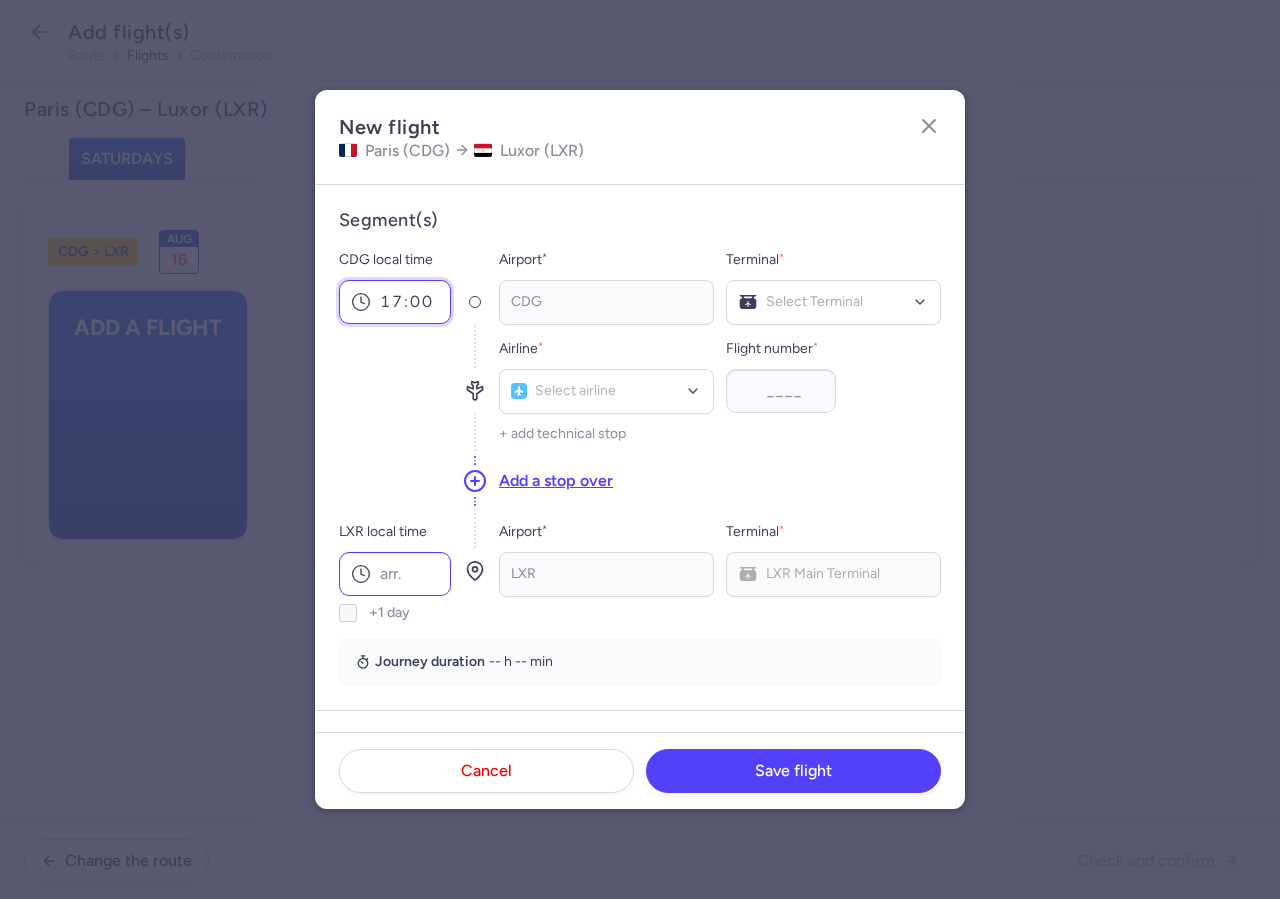 type on "17:00" 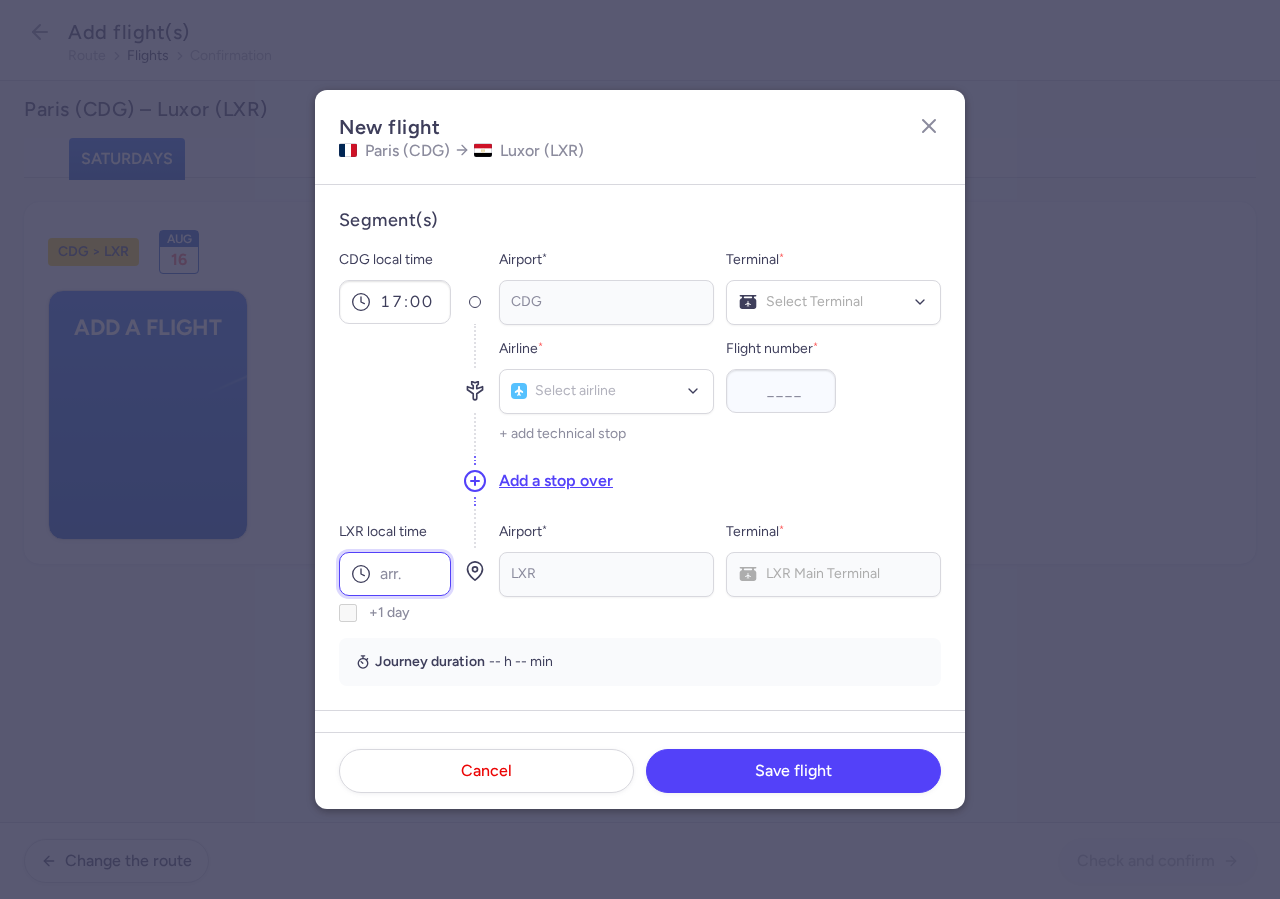 click on "LXR local time" at bounding box center (395, 574) 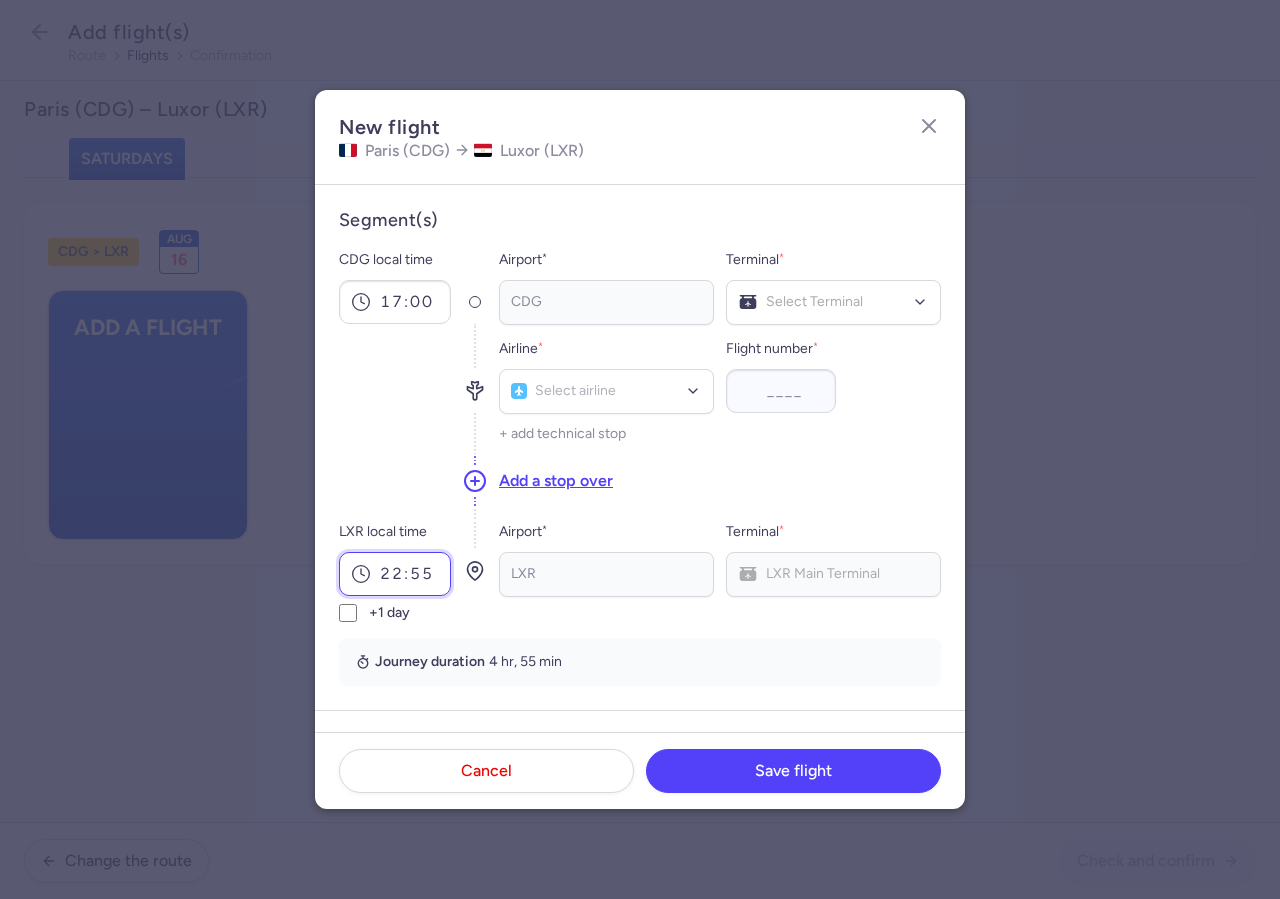 type on "22:55" 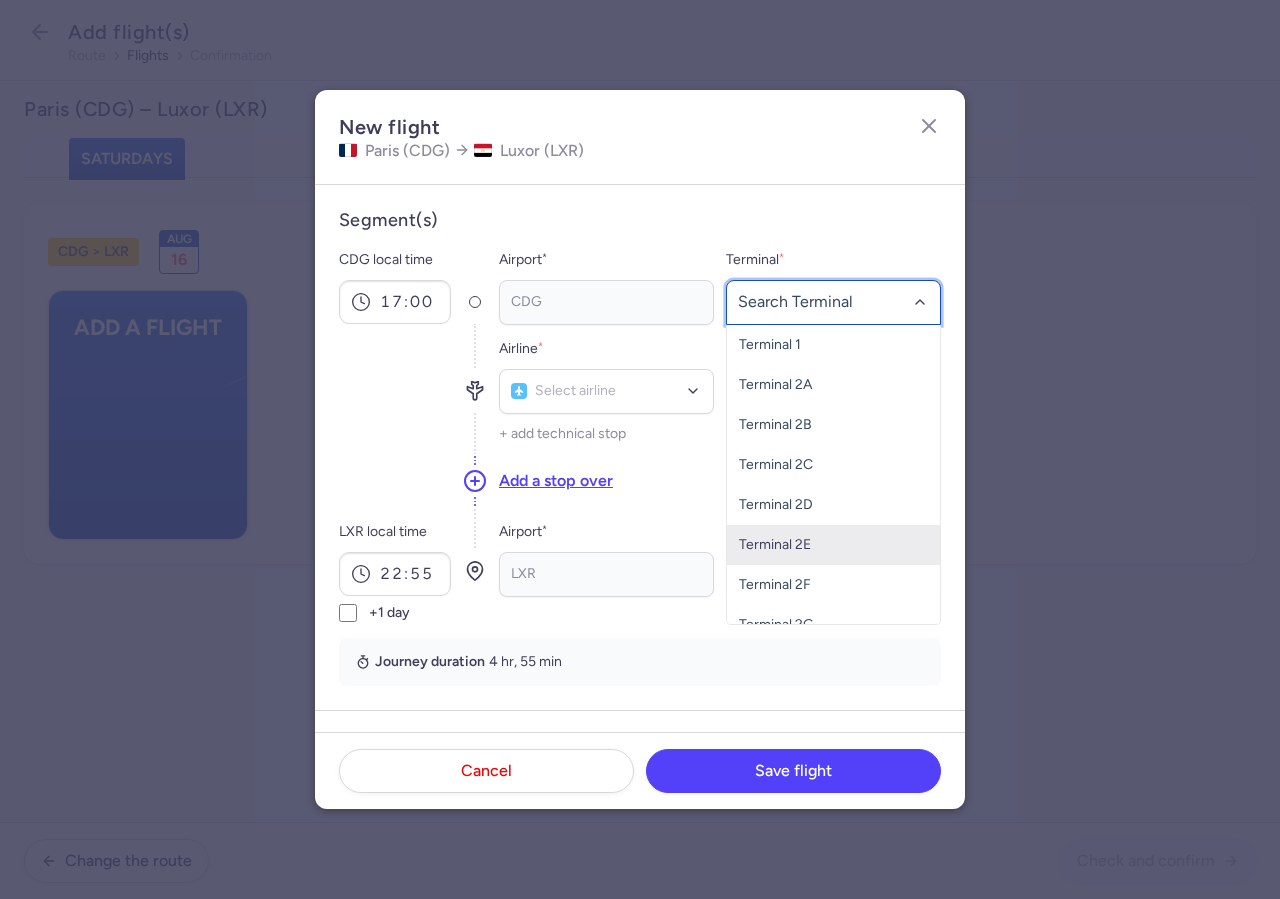 scroll, scrollTop: 61, scrollLeft: 0, axis: vertical 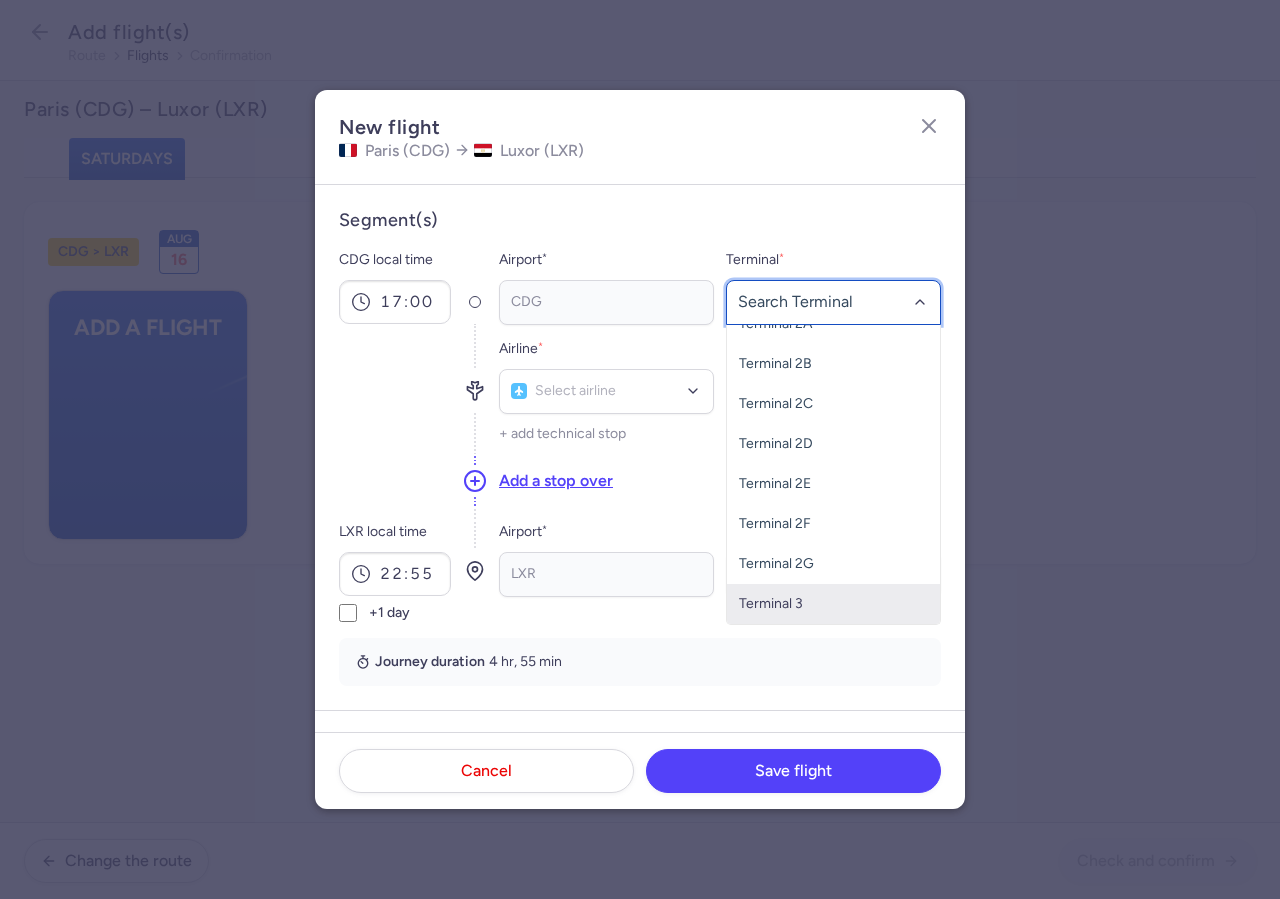 click on "Terminal 3" at bounding box center (833, 604) 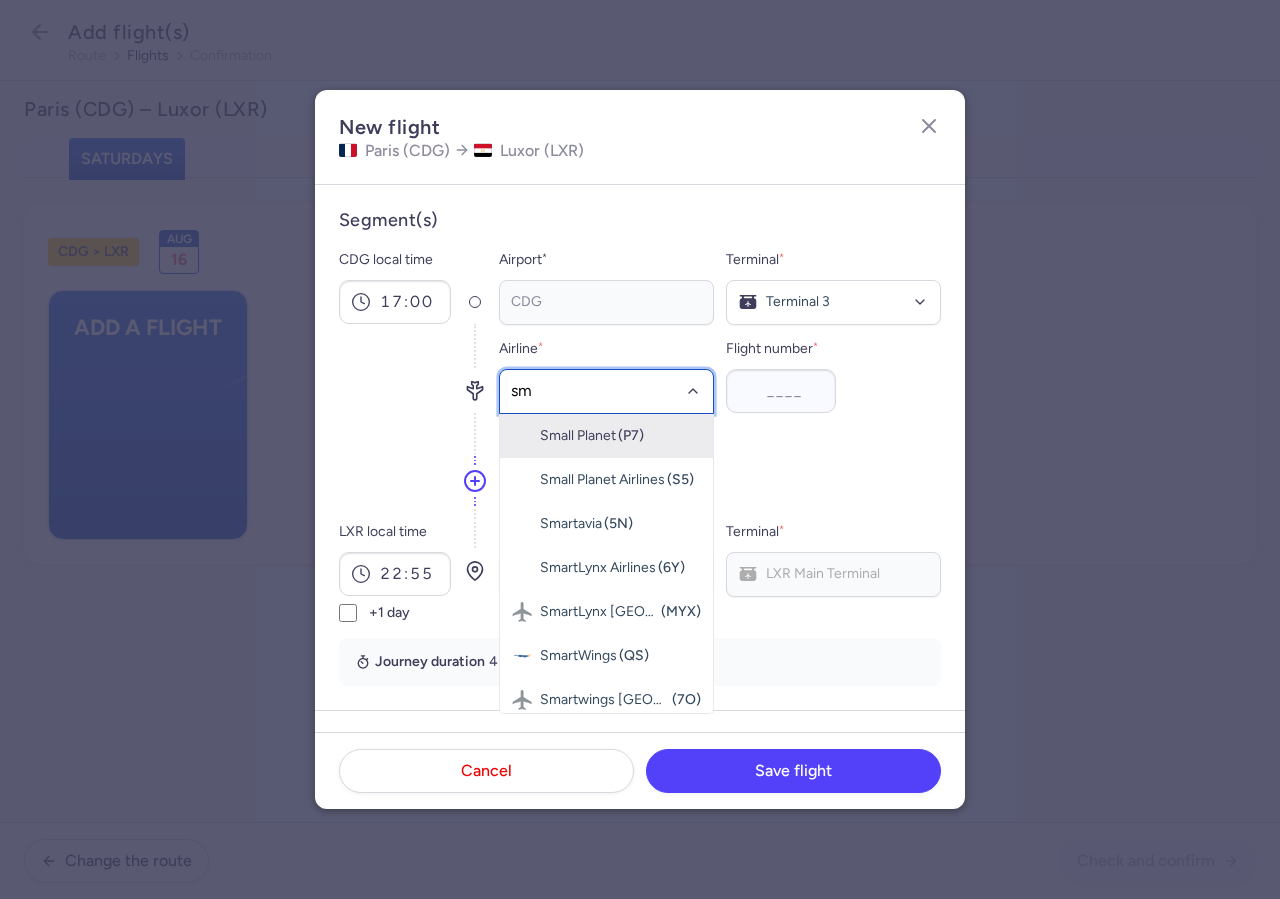 type on "sm" 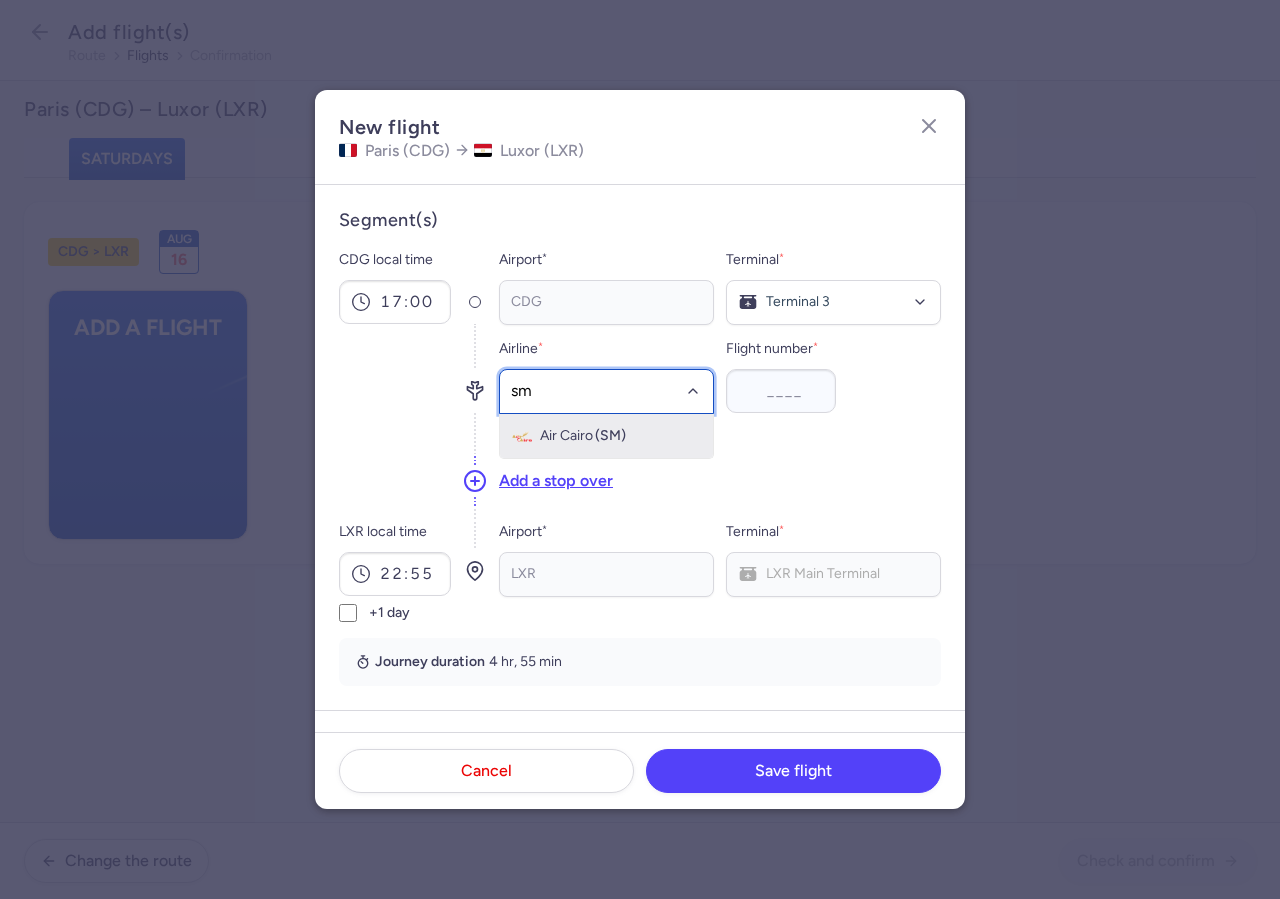 click on "(SM)" at bounding box center [610, 436] 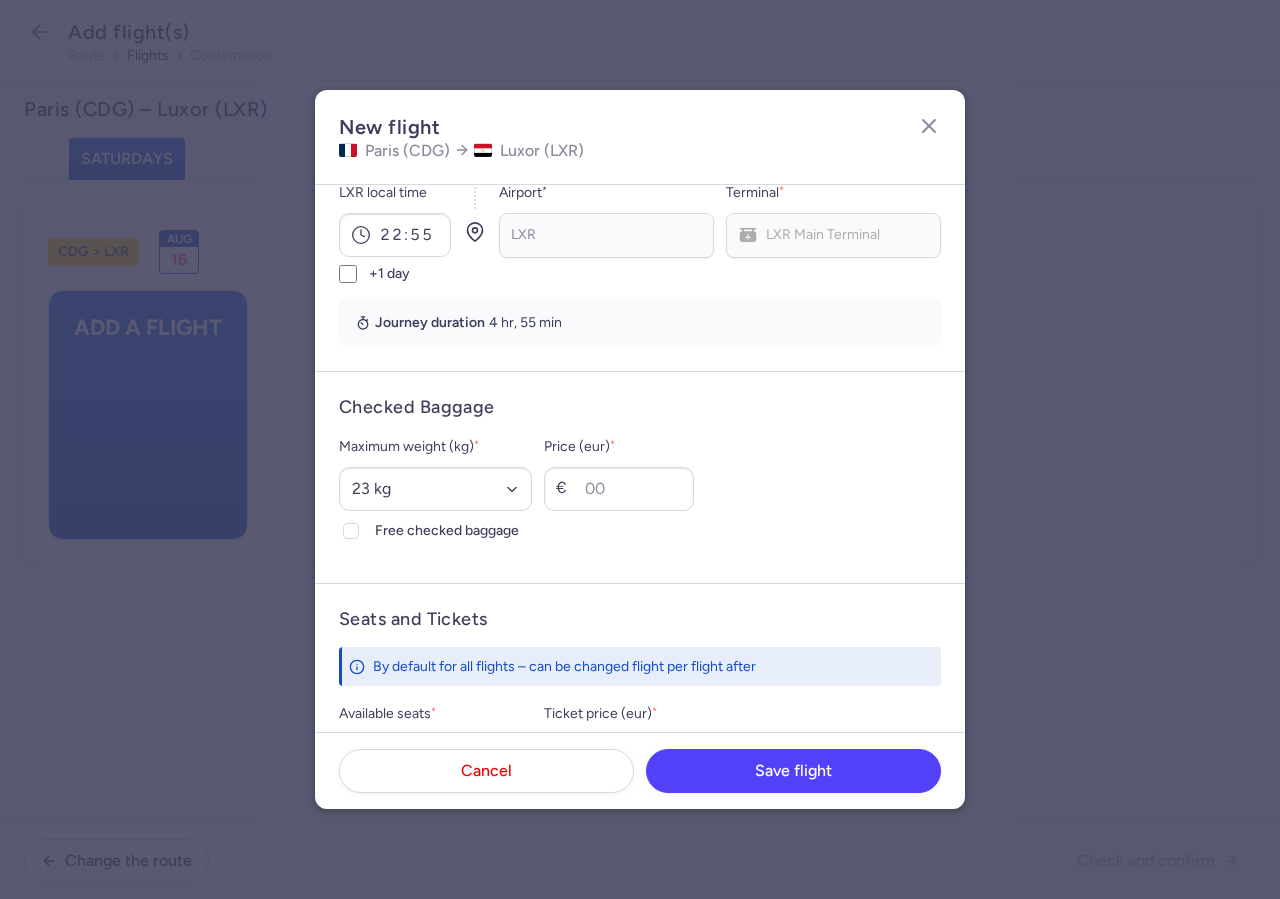 scroll, scrollTop: 456, scrollLeft: 0, axis: vertical 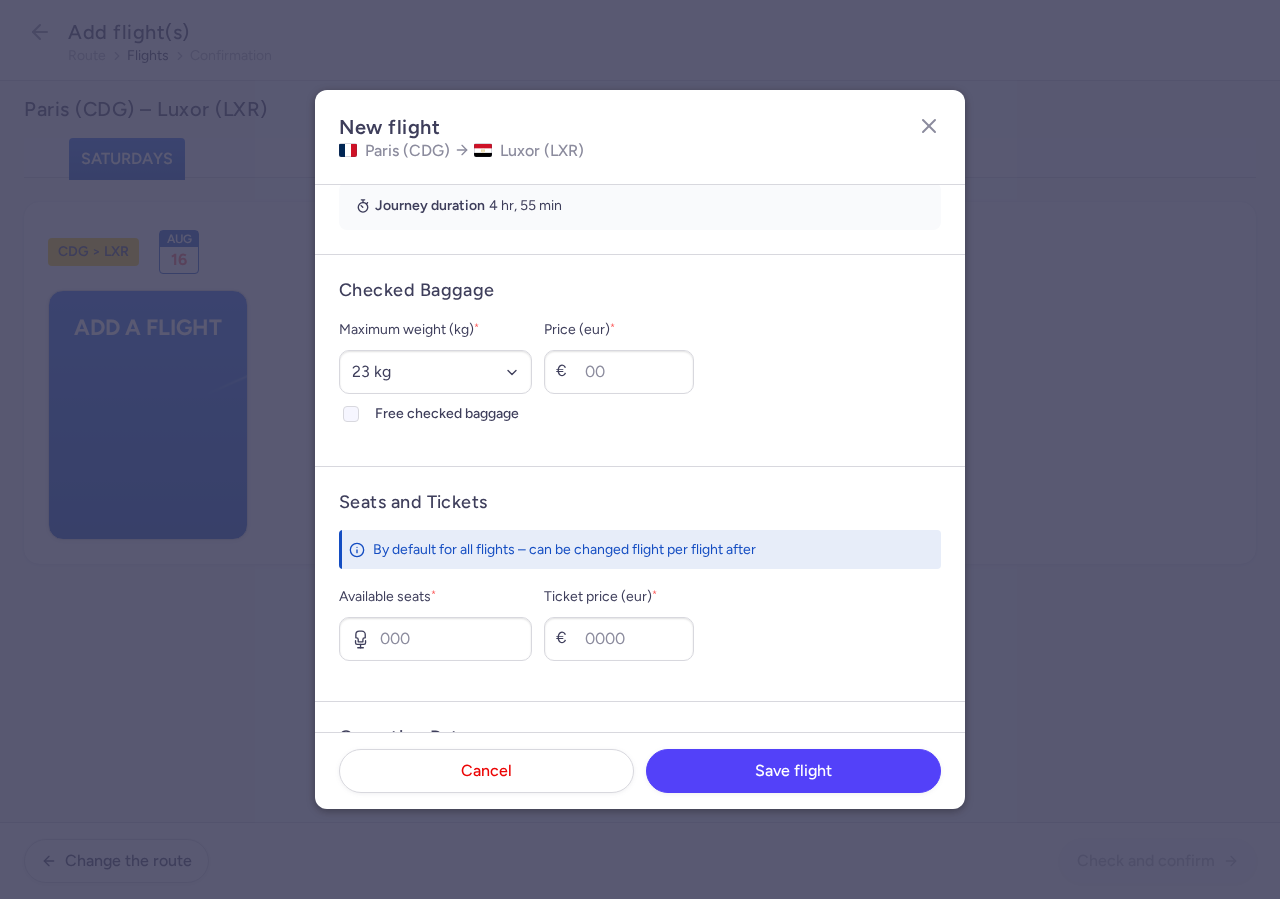 type on "3716" 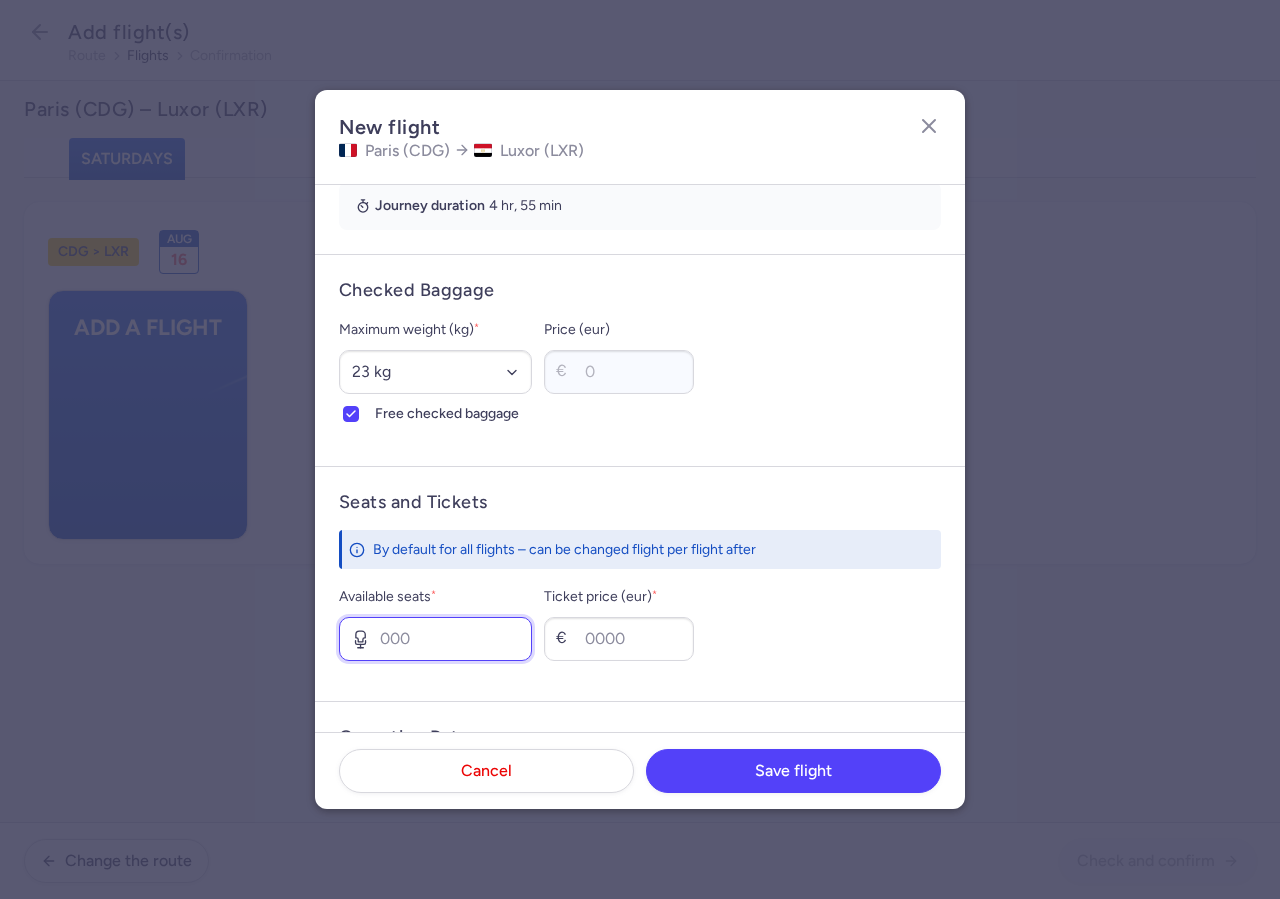 click on "Available seats  *" at bounding box center [435, 639] 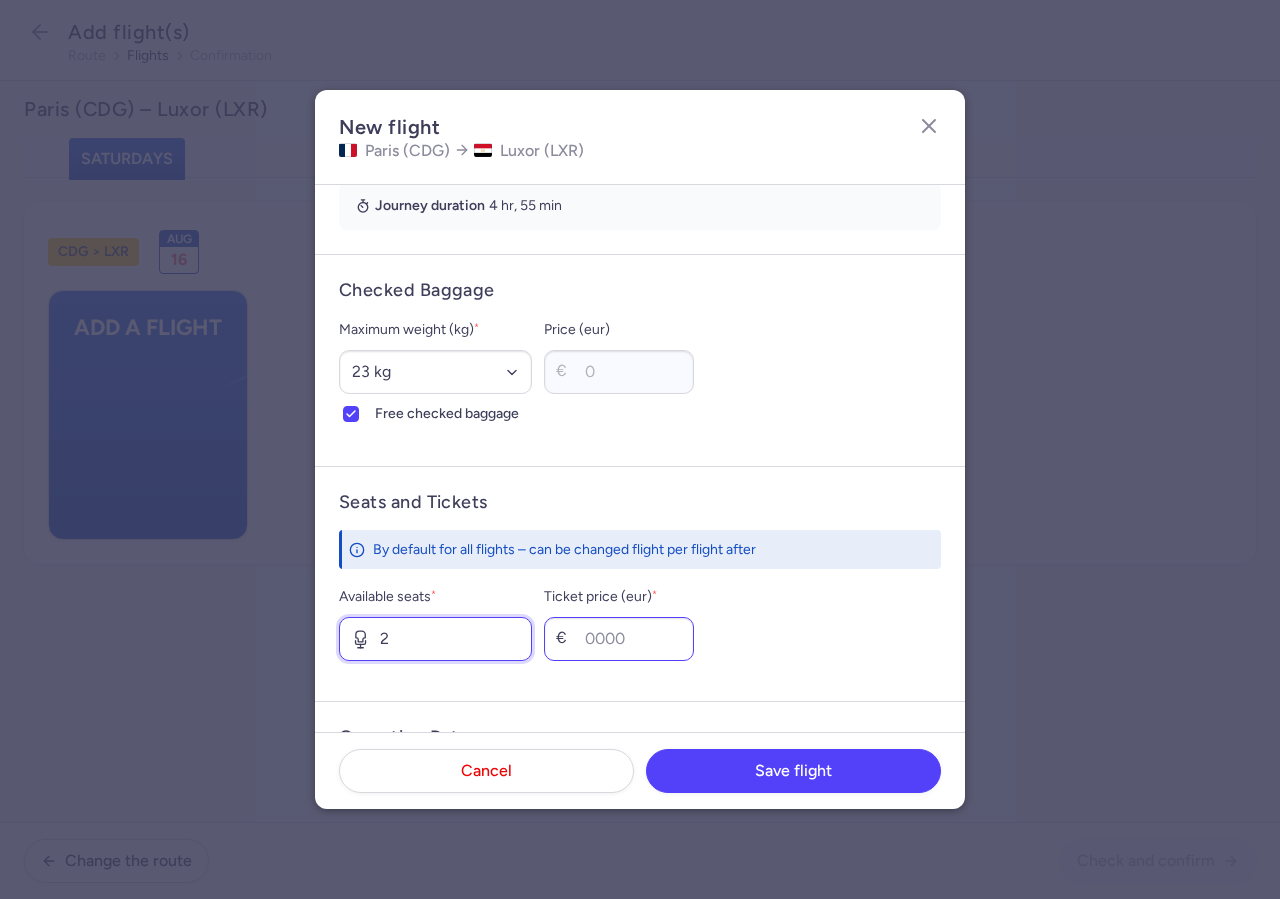 type on "2" 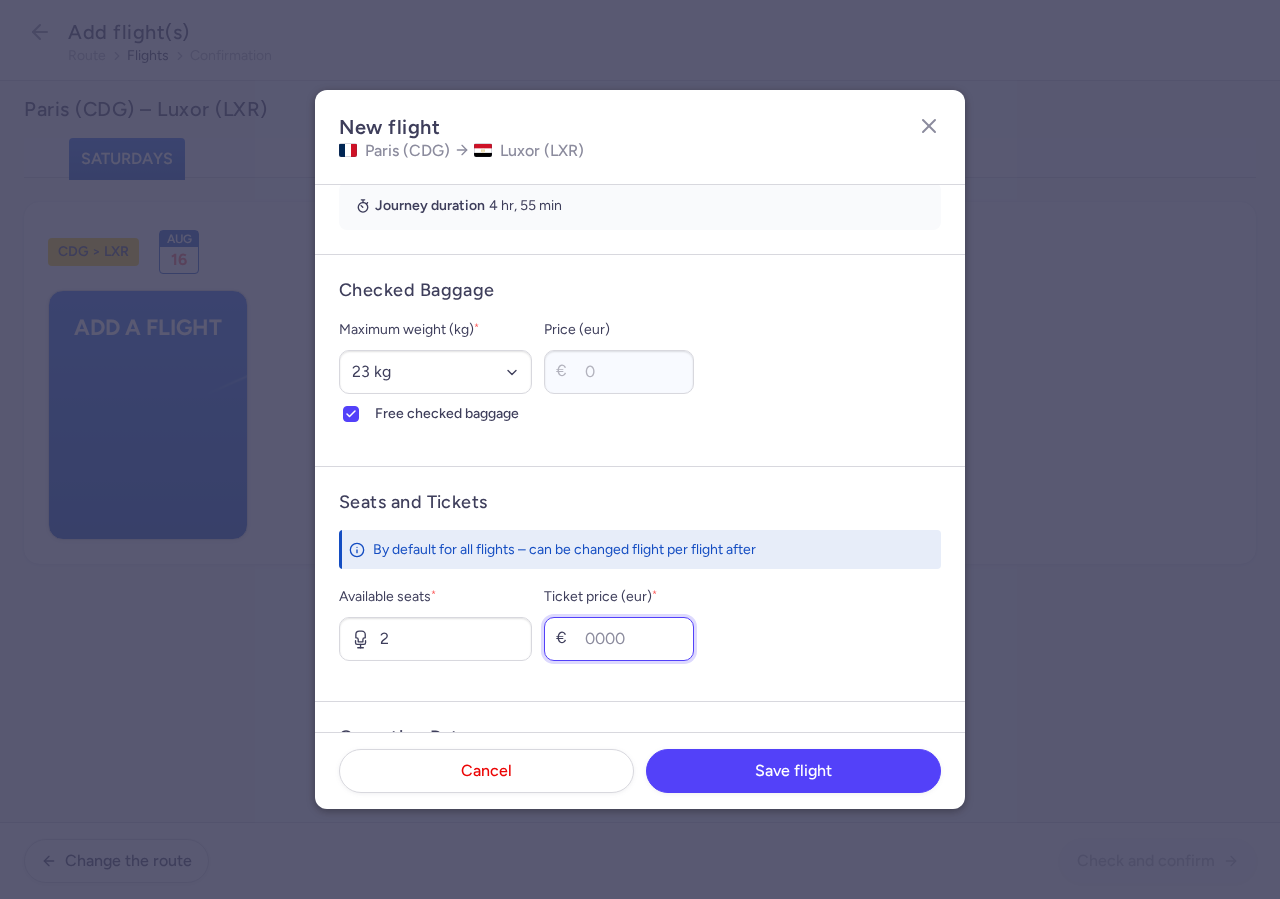 click on "Ticket price (eur)  *" at bounding box center (619, 639) 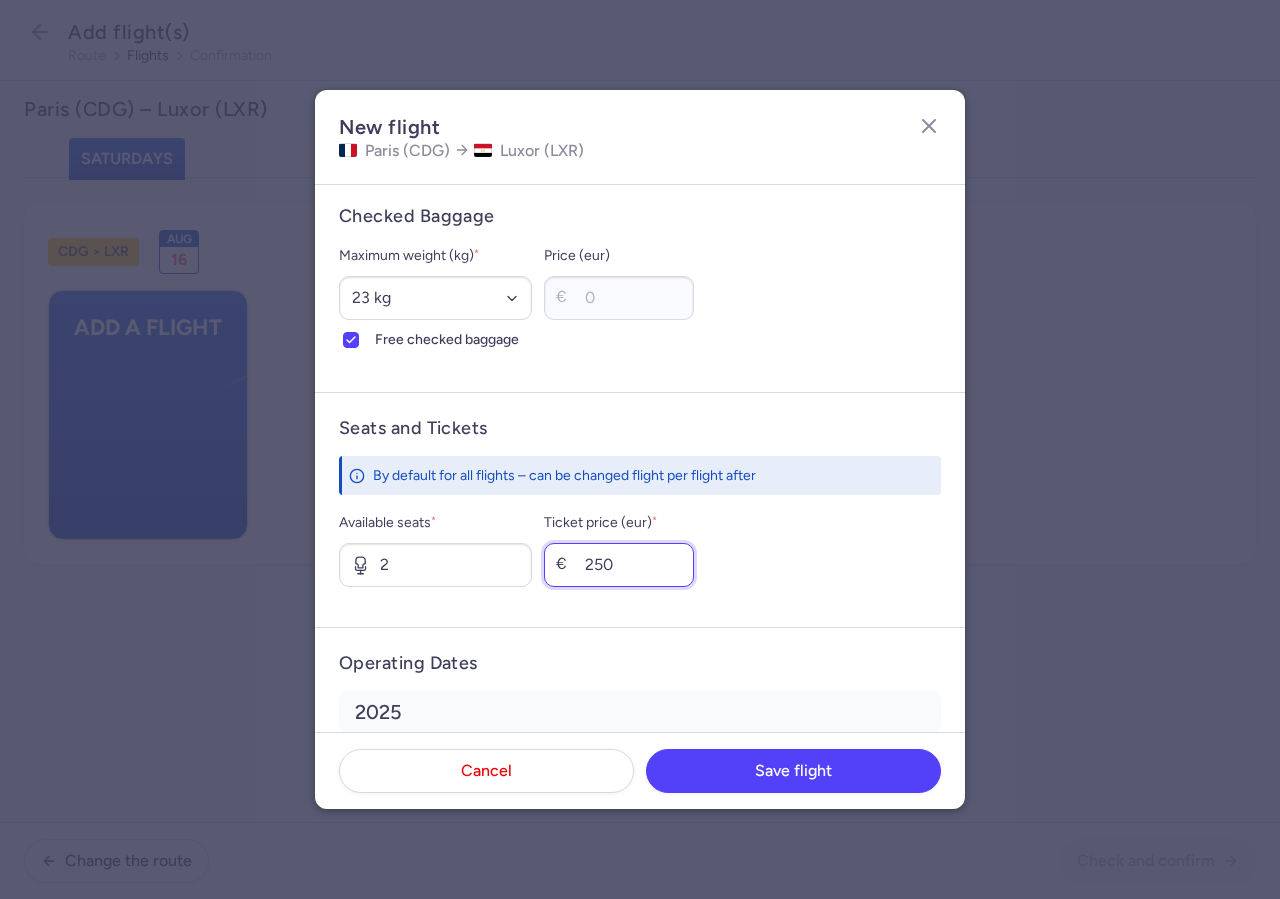 scroll, scrollTop: 570, scrollLeft: 0, axis: vertical 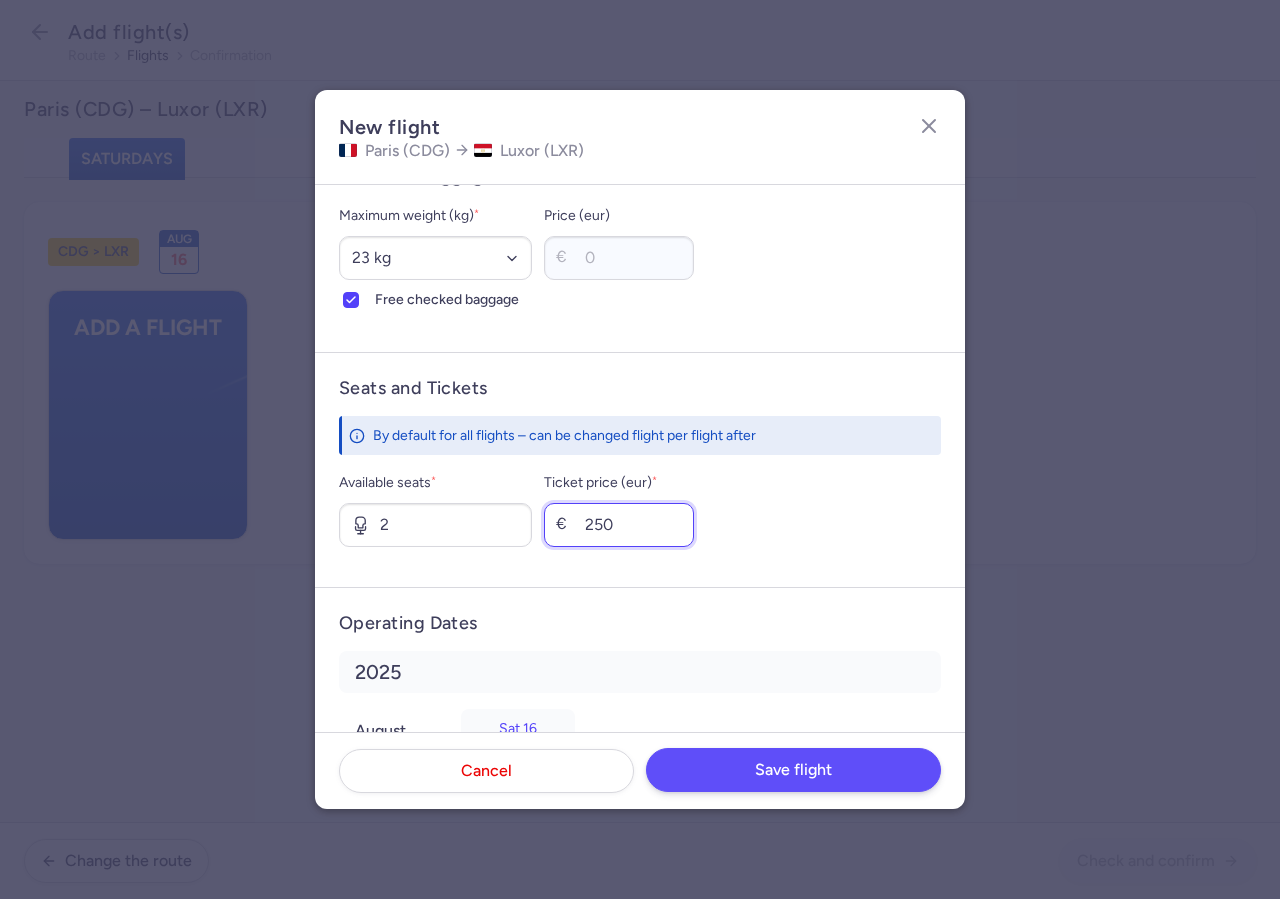 type on "250" 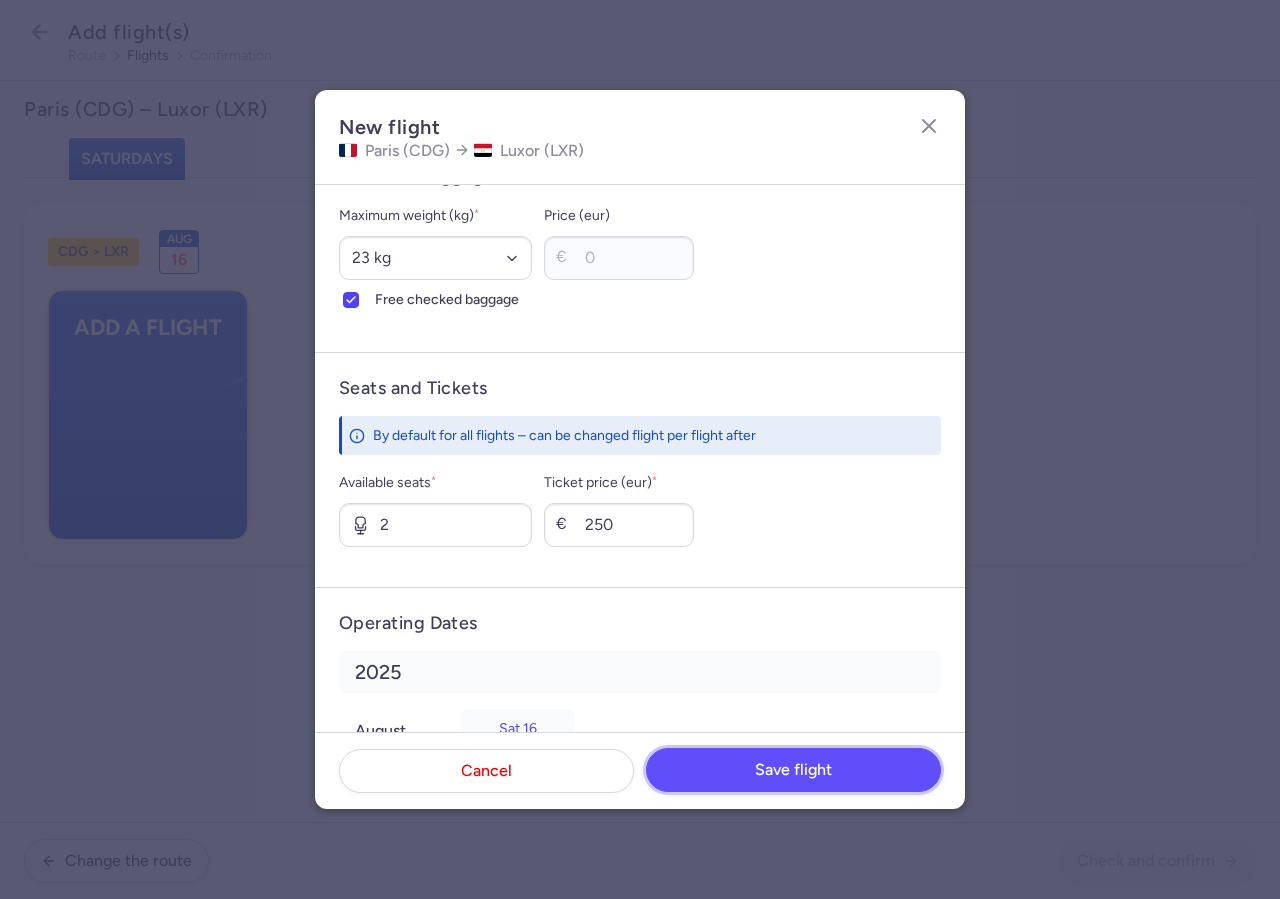 click on "Save flight" at bounding box center [793, 770] 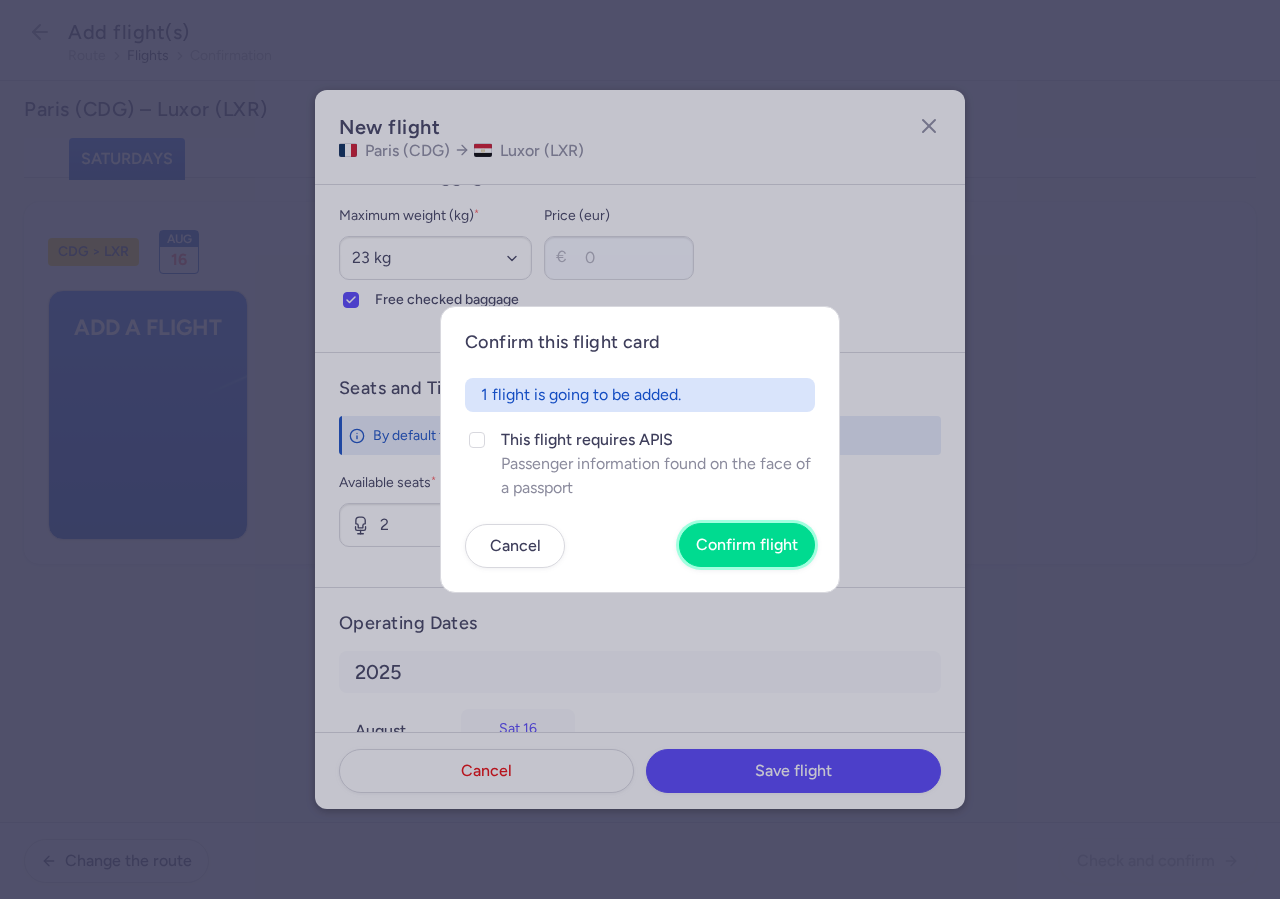 click on "Confirm flight" at bounding box center (747, 545) 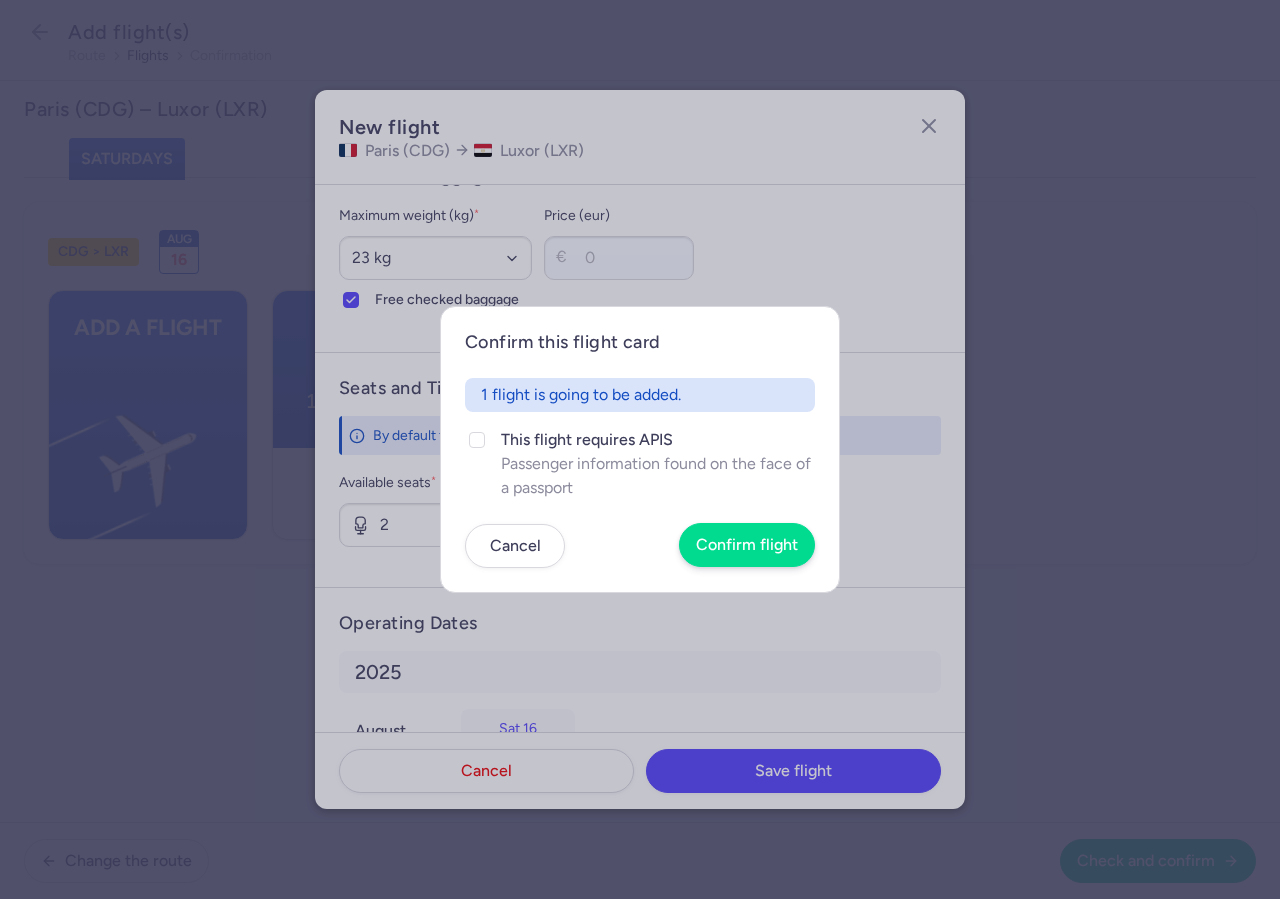 scroll, scrollTop: 570, scrollLeft: 0, axis: vertical 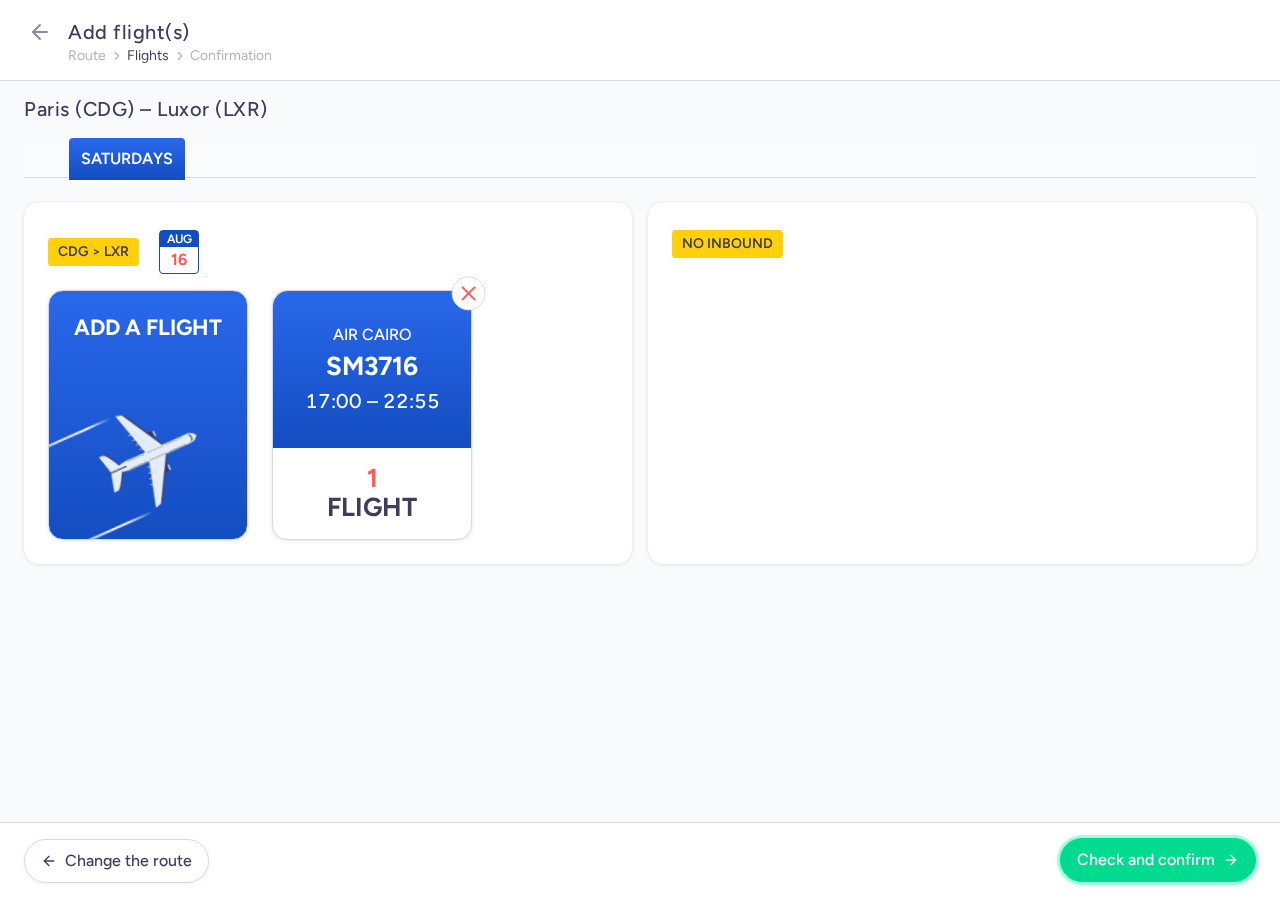 click on "Check and confirm" at bounding box center (1158, 860) 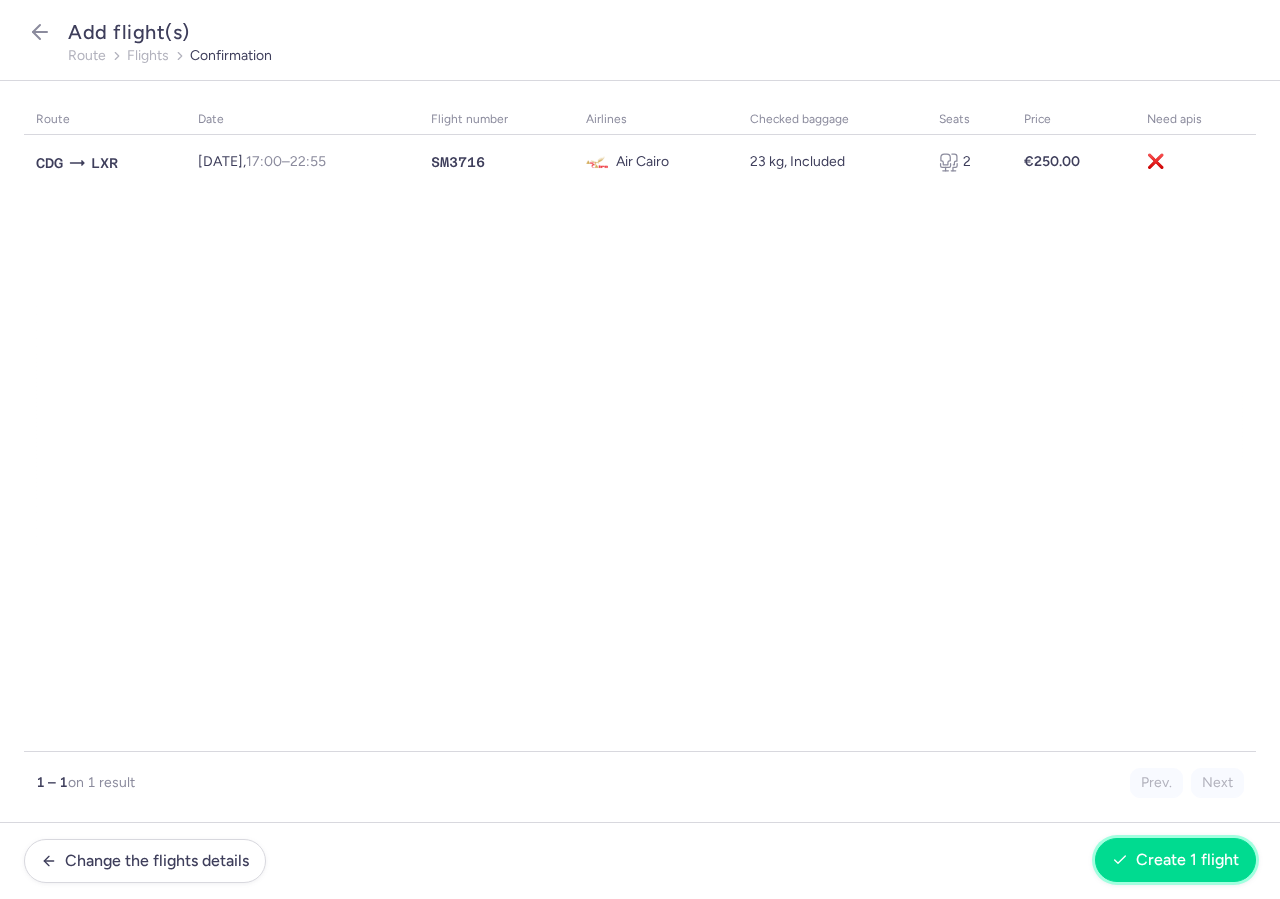 click on "Create 1 flight" at bounding box center [1175, 860] 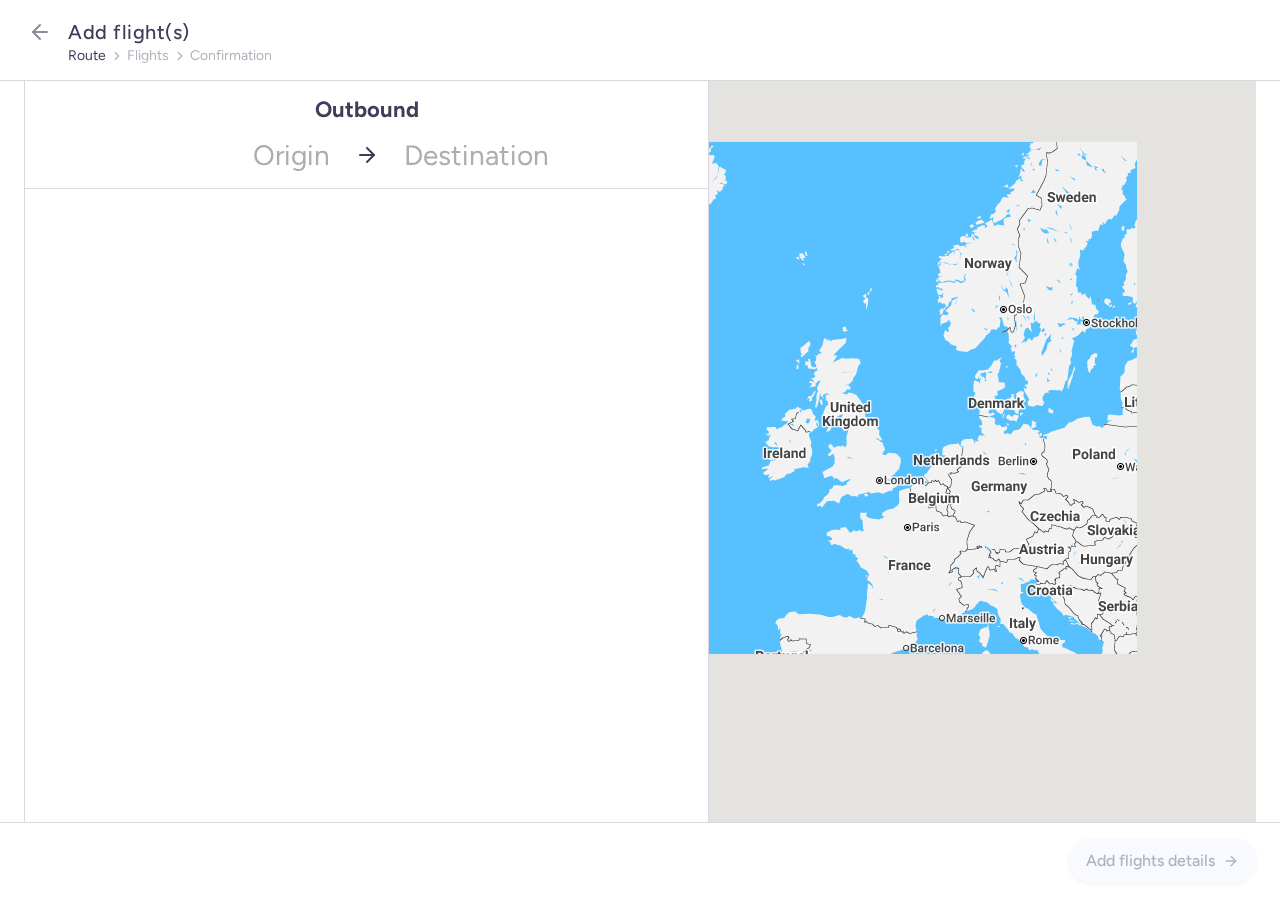 scroll, scrollTop: 0, scrollLeft: 0, axis: both 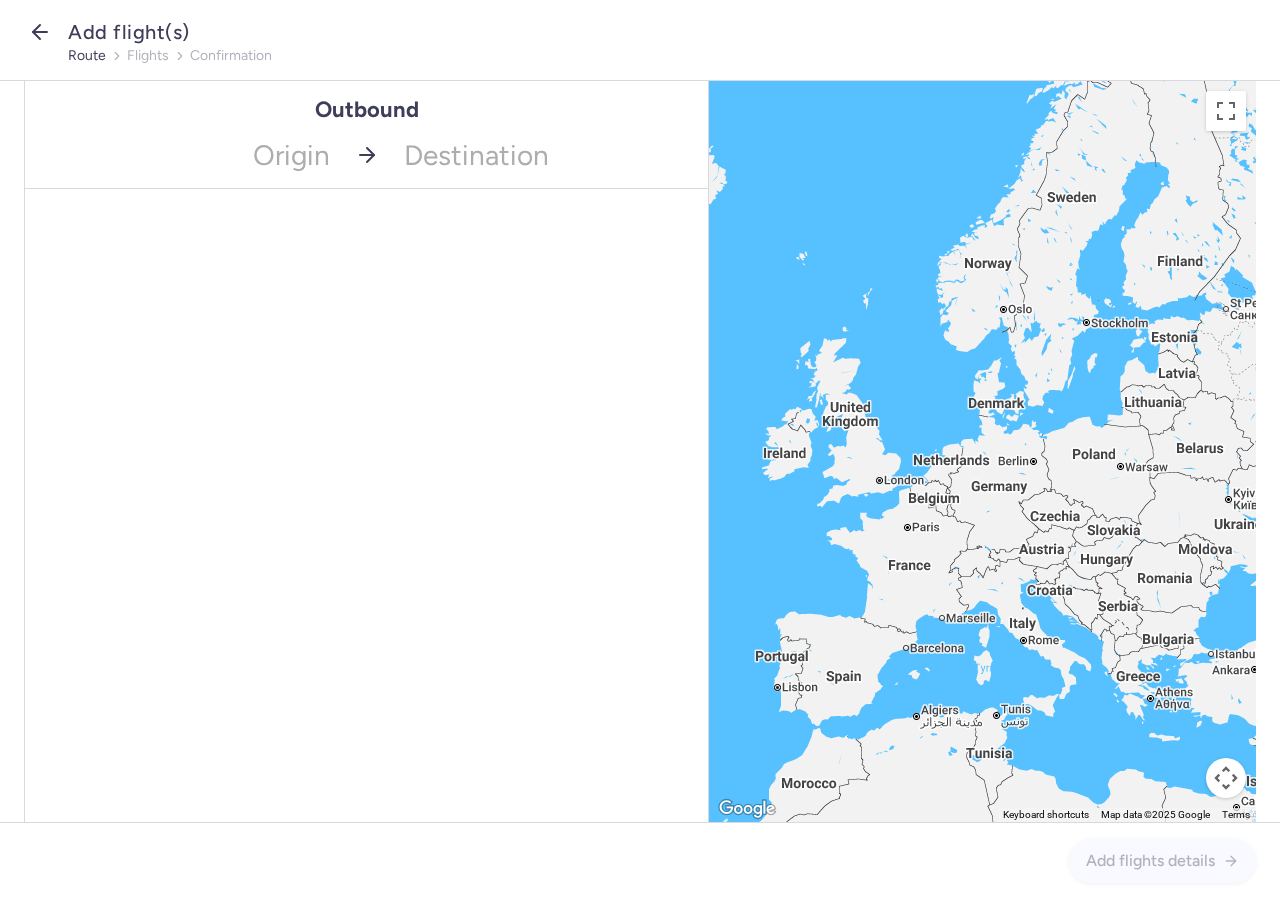 click 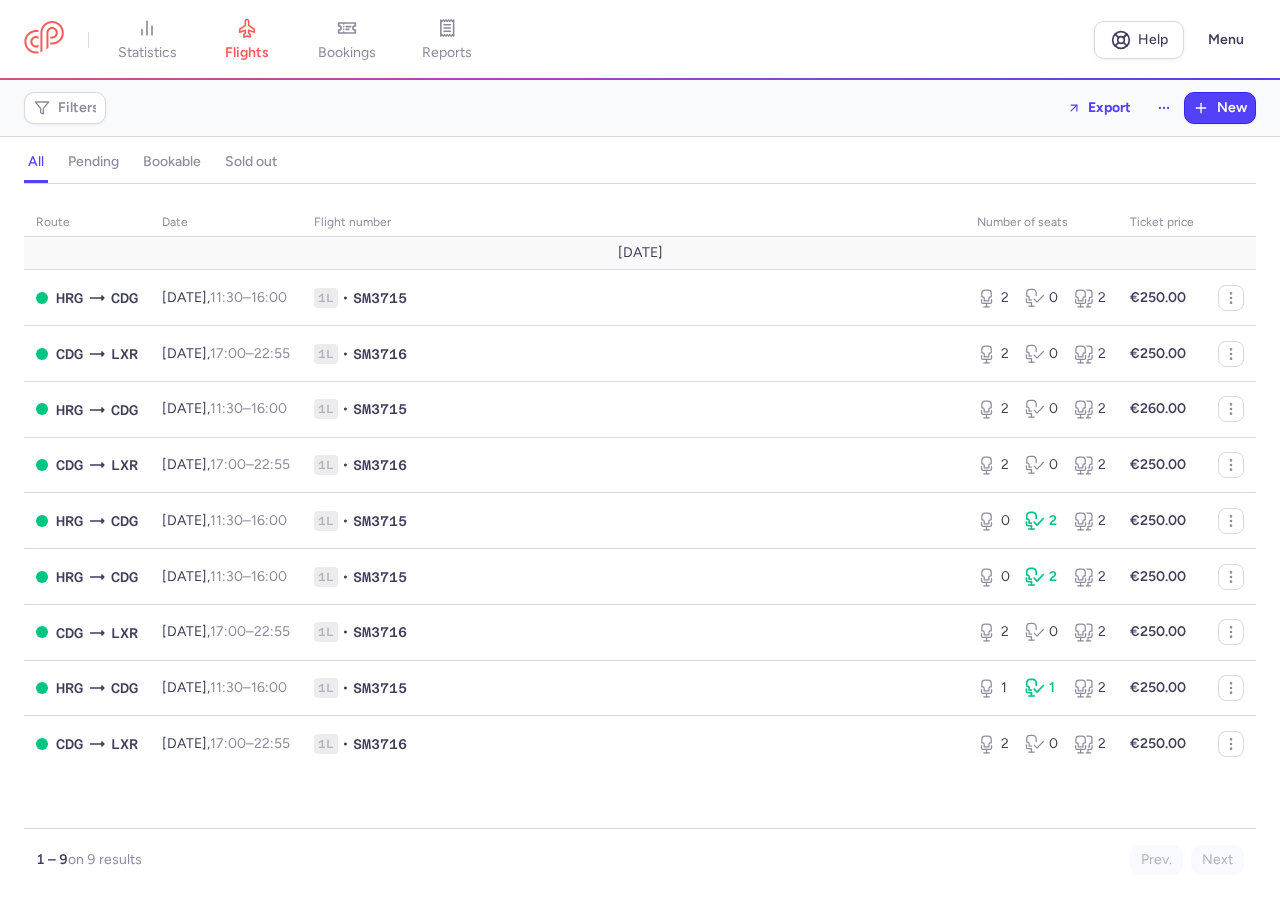 click on "Prev. Next" at bounding box center [942, 860] 